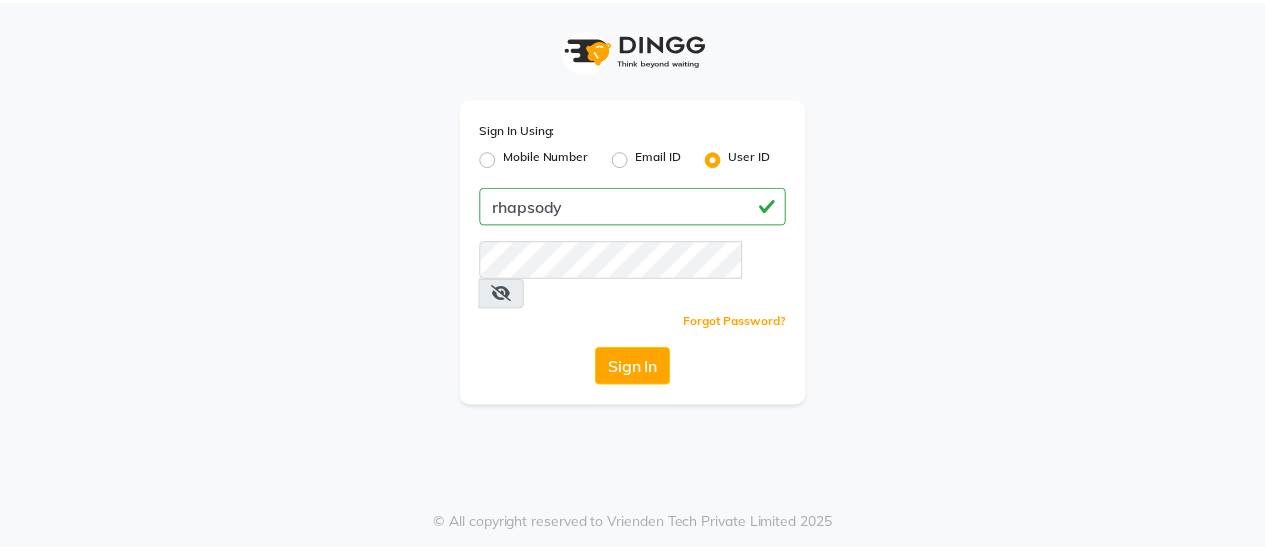 scroll, scrollTop: 0, scrollLeft: 0, axis: both 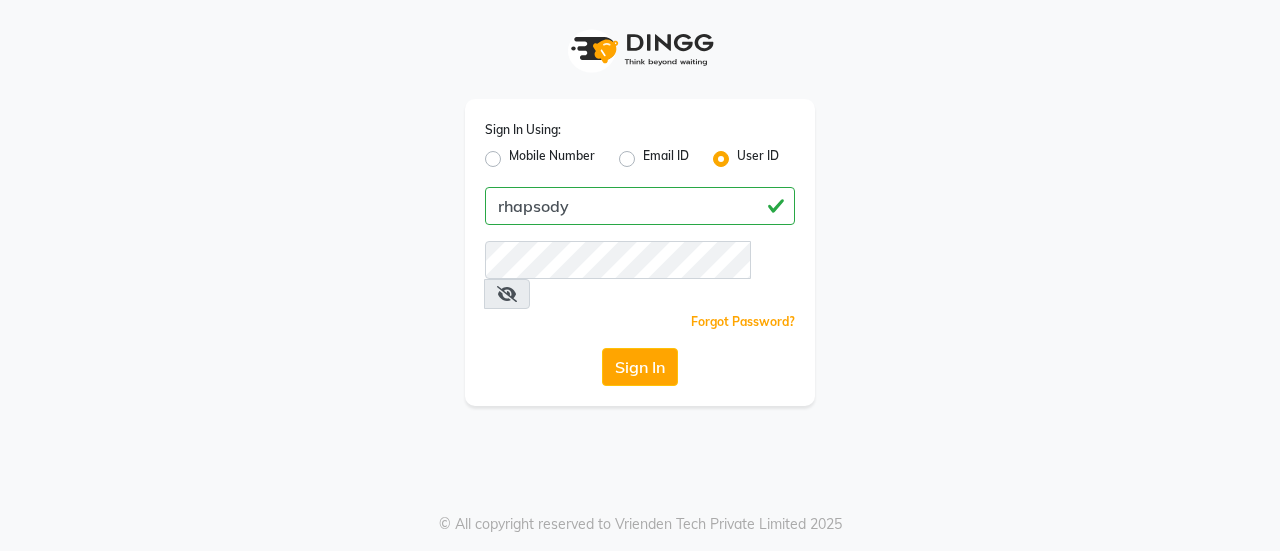 type on "rhapsody" 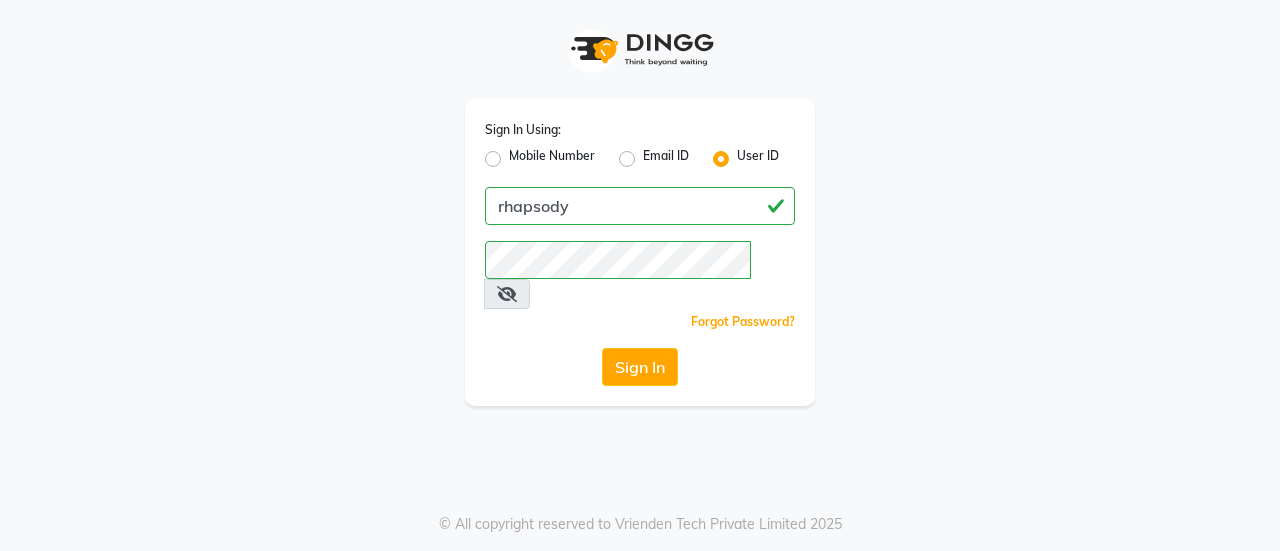 click at bounding box center (507, 294) 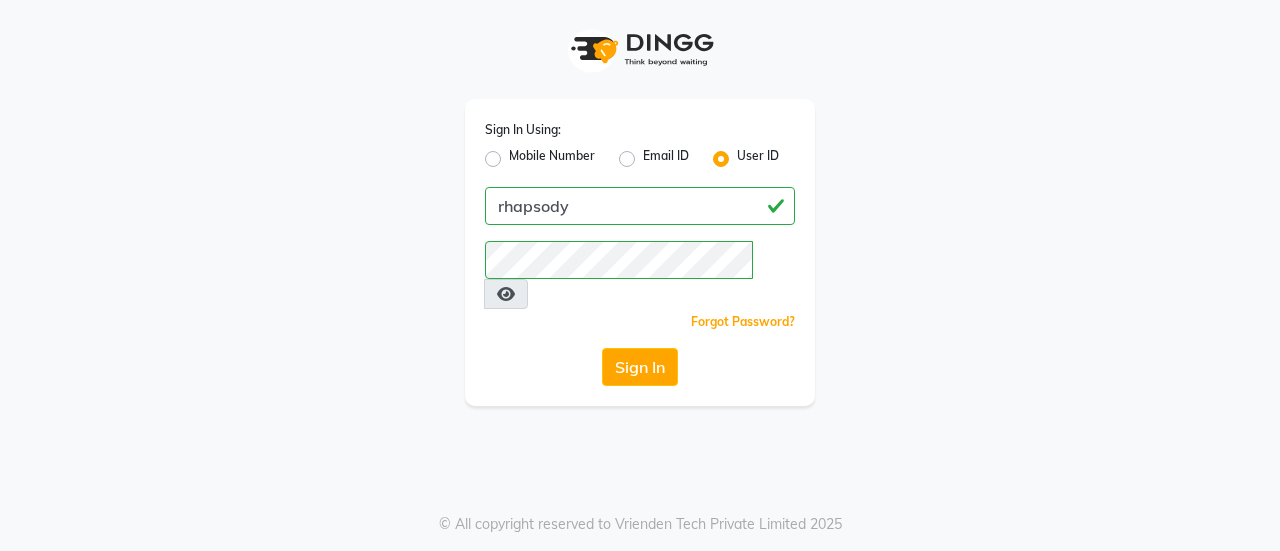 click on "Sign In Using: Mobile Number Email ID User ID rhapsody  Remember me Forgot Password?  Sign In" 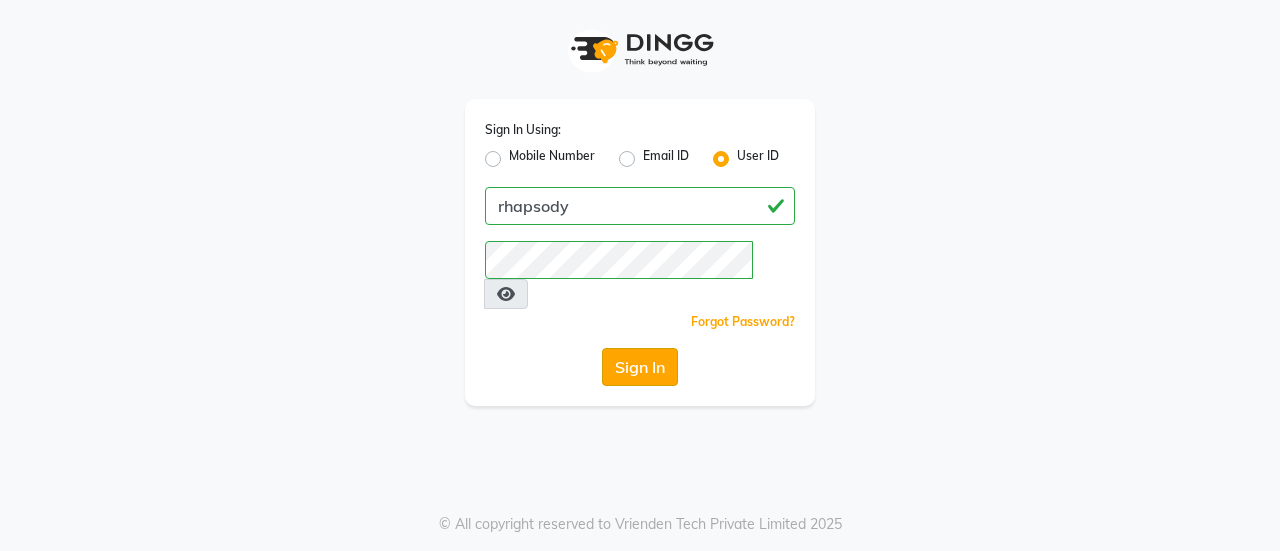 click on "Sign In" 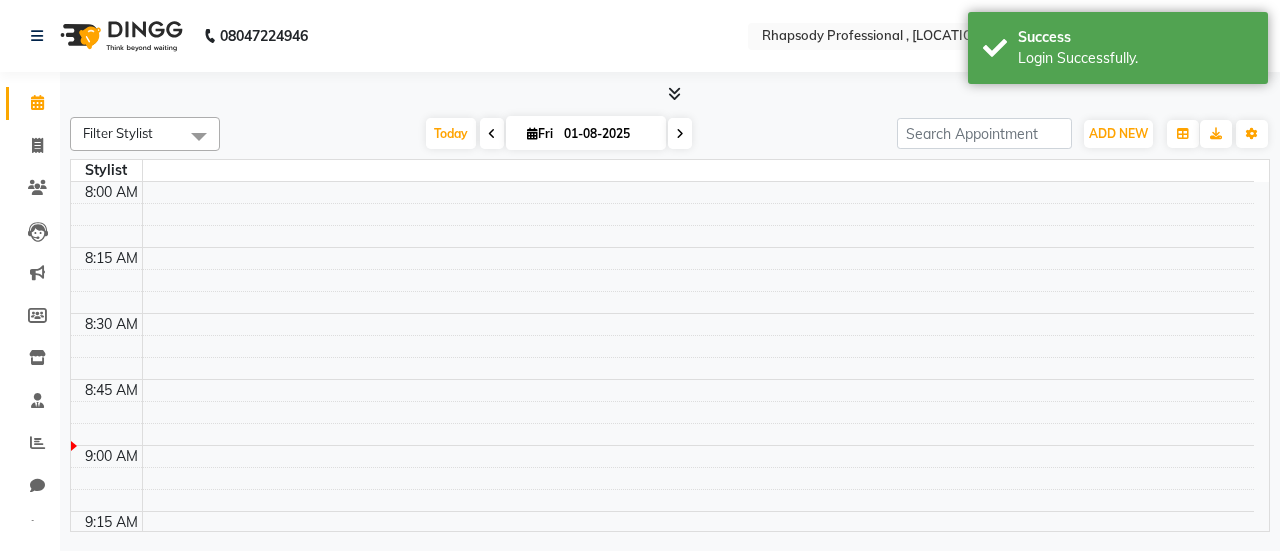 select on "en" 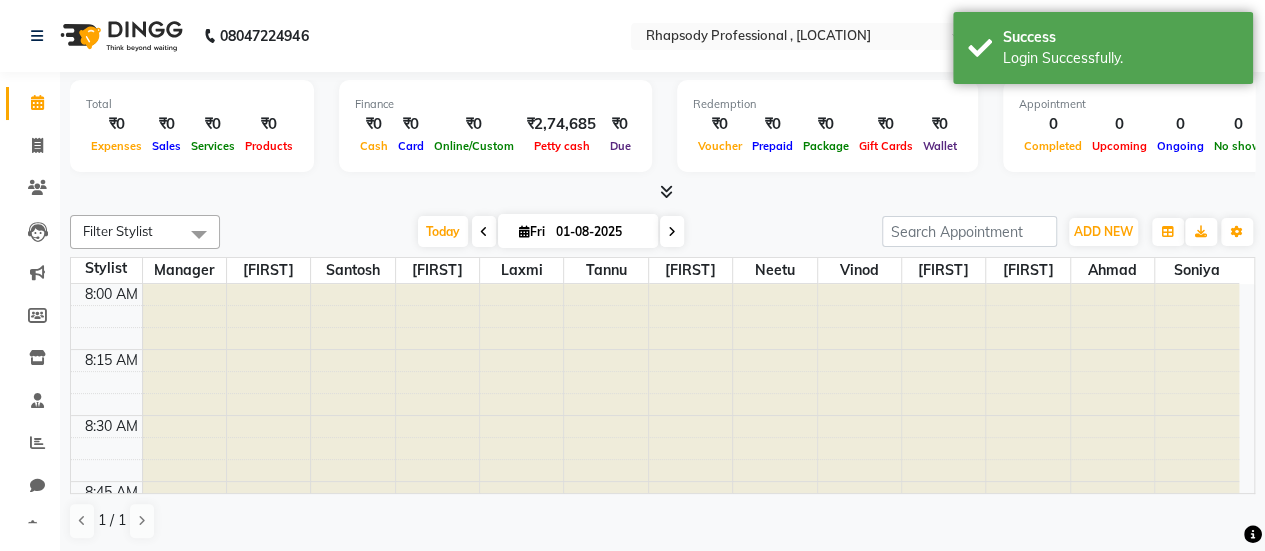 scroll, scrollTop: 0, scrollLeft: 0, axis: both 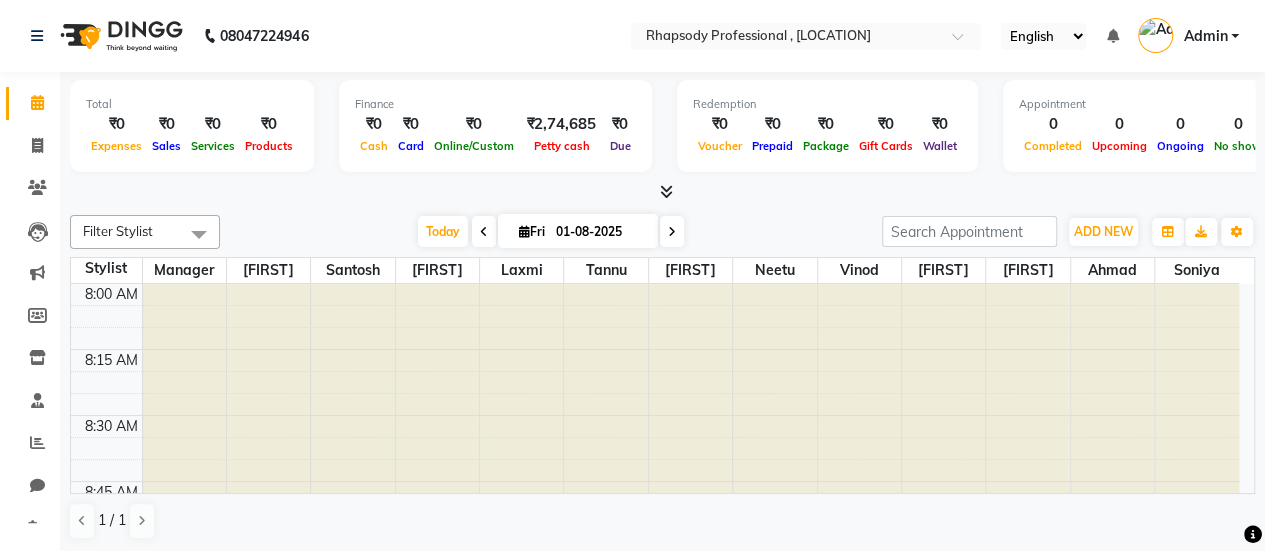 click on "08047224946 Select Location × Rhapsody Professional , [LOCATION] English ENGLISH Español العربية मराठी हिंदी ગુજરાતી தமிழ் 中文 Notifications nothing to show Admin Manage Profile Change Password Sign out  Version:3.15.11" 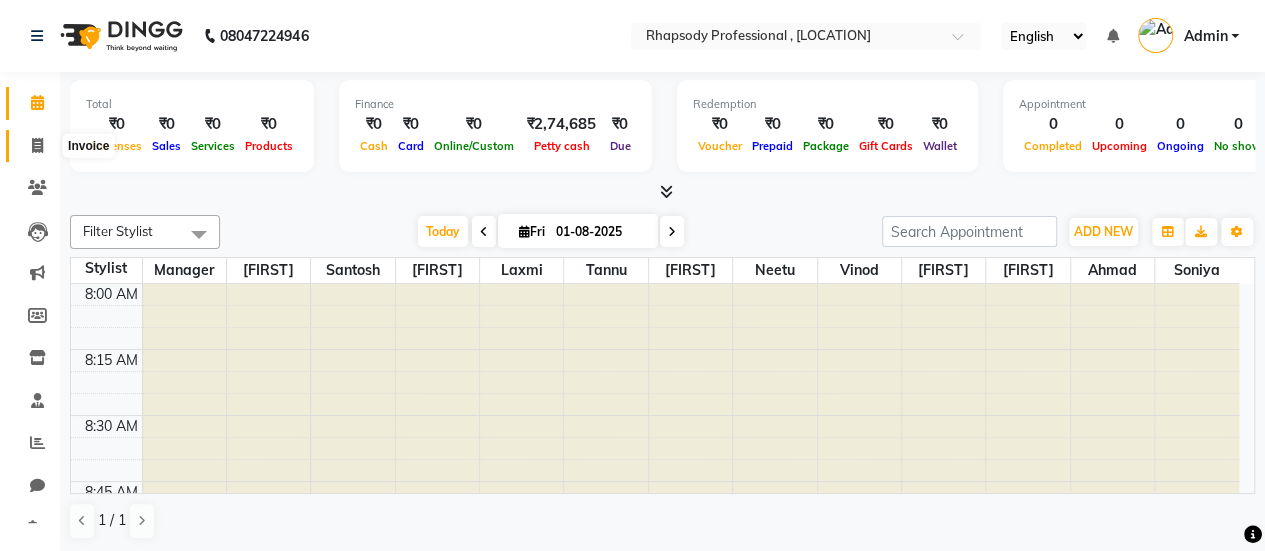 click 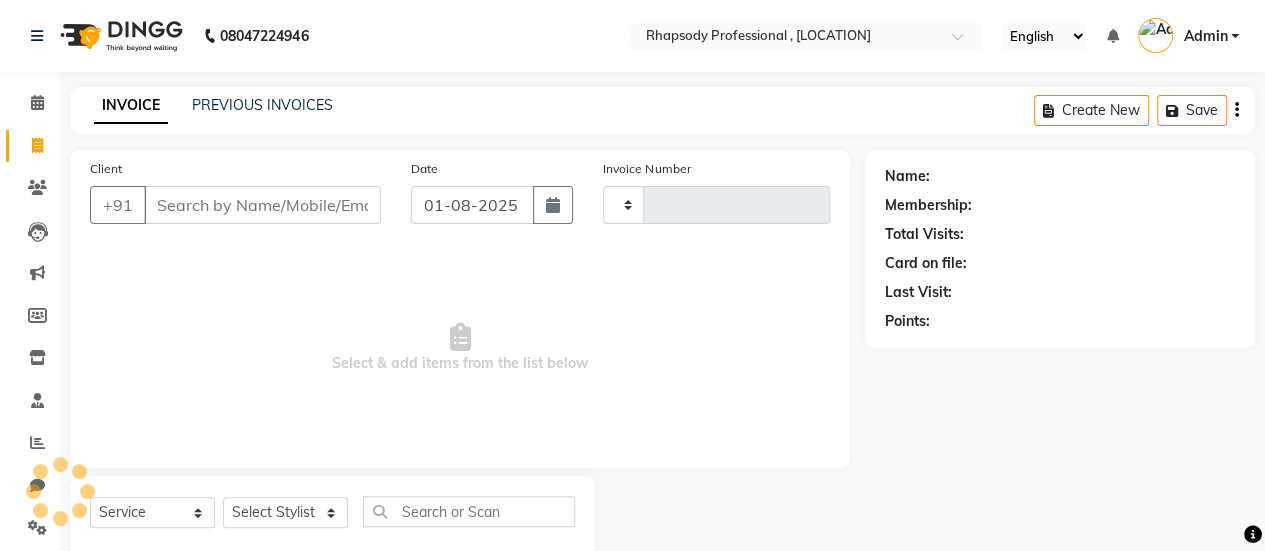 type on "0219" 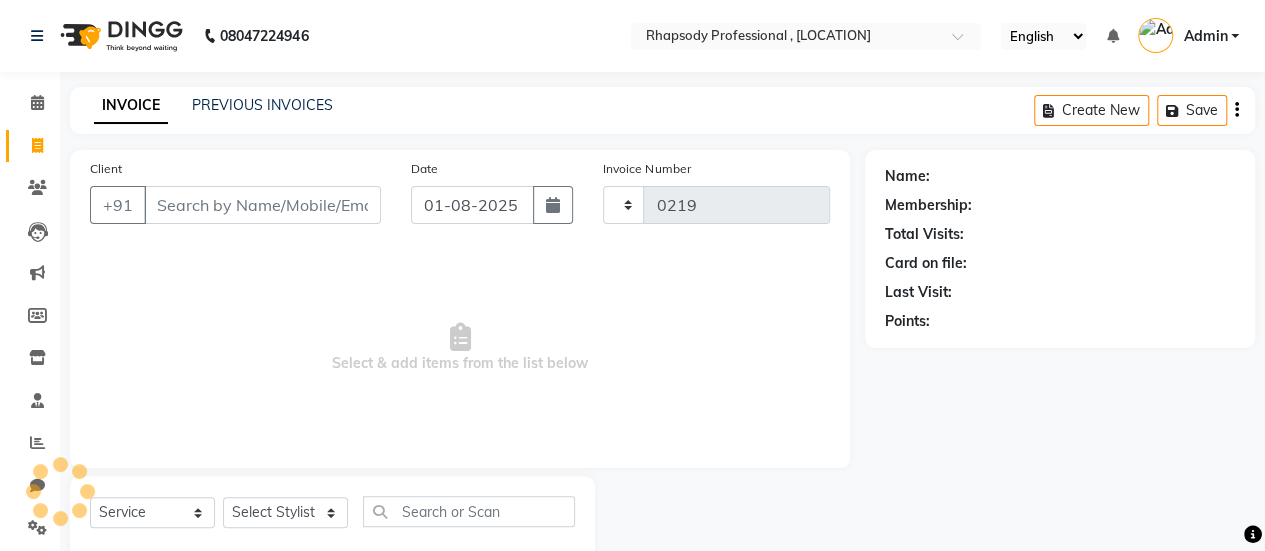 select on "8581" 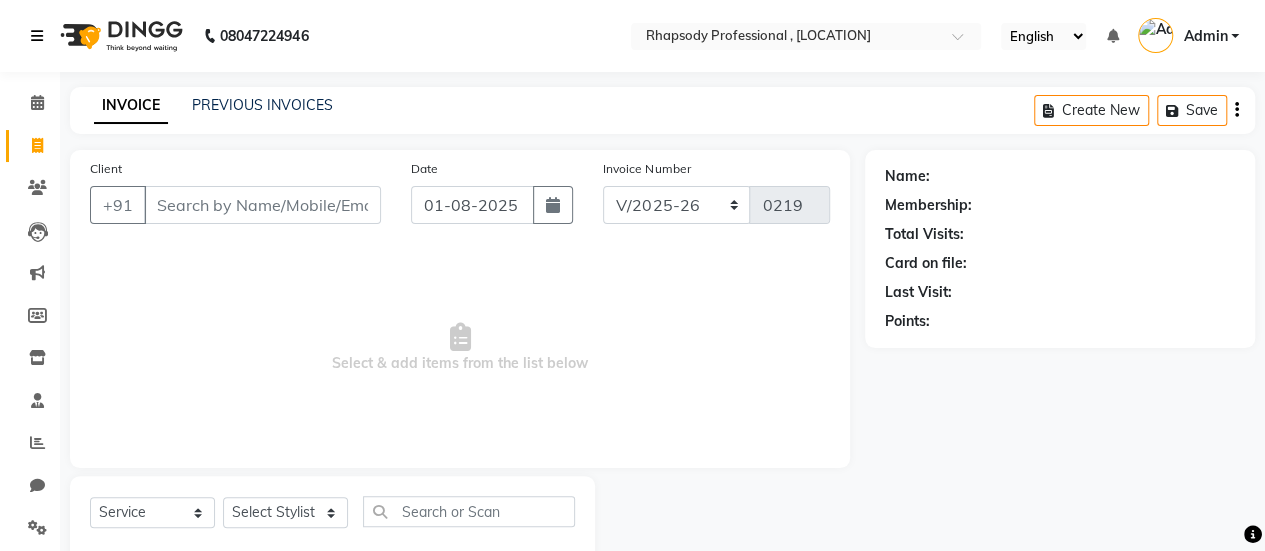 click at bounding box center (41, 36) 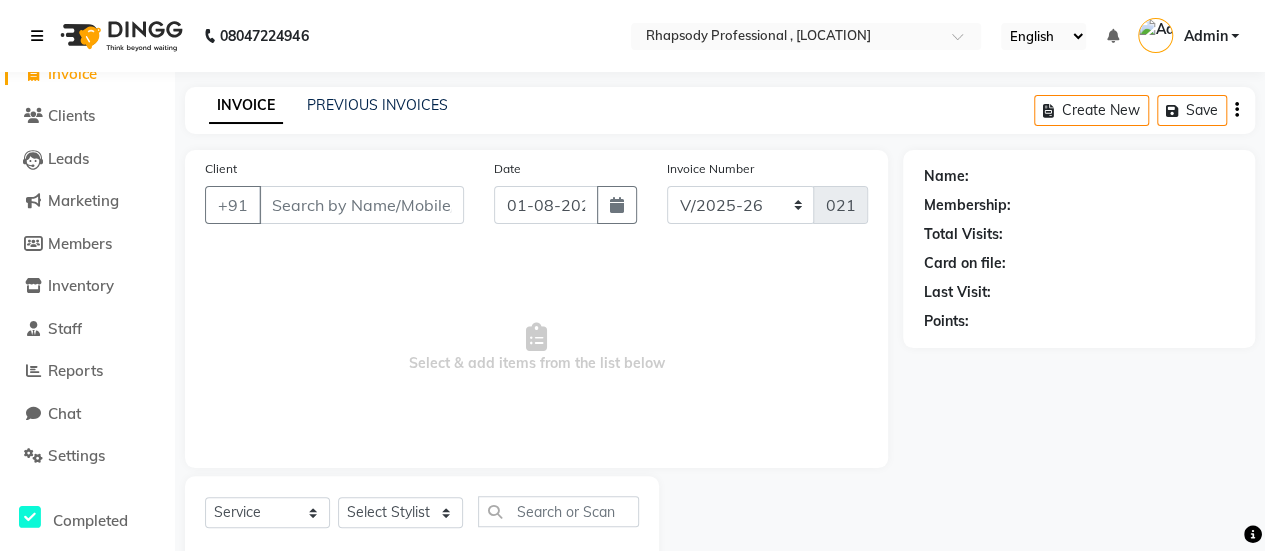 scroll, scrollTop: 100, scrollLeft: 0, axis: vertical 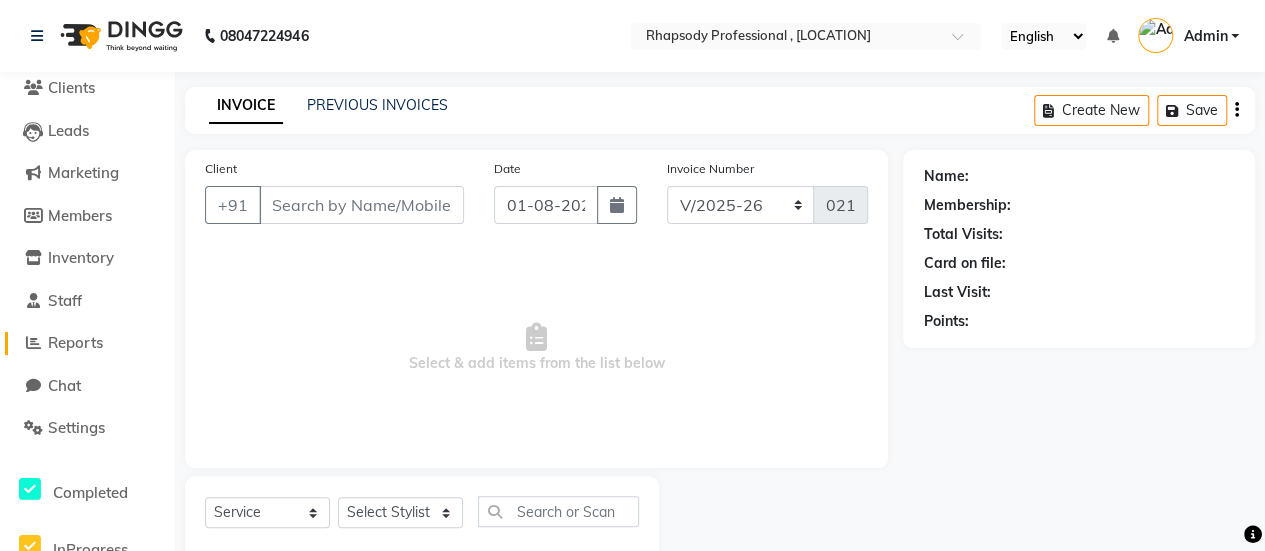click on "Reports" 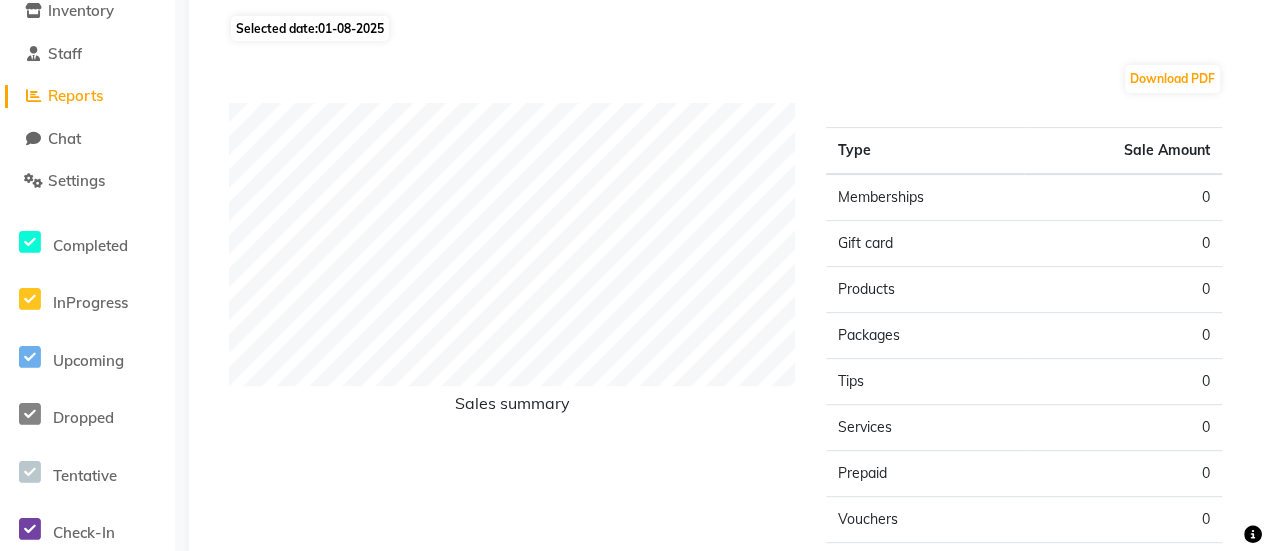 scroll, scrollTop: 100, scrollLeft: 0, axis: vertical 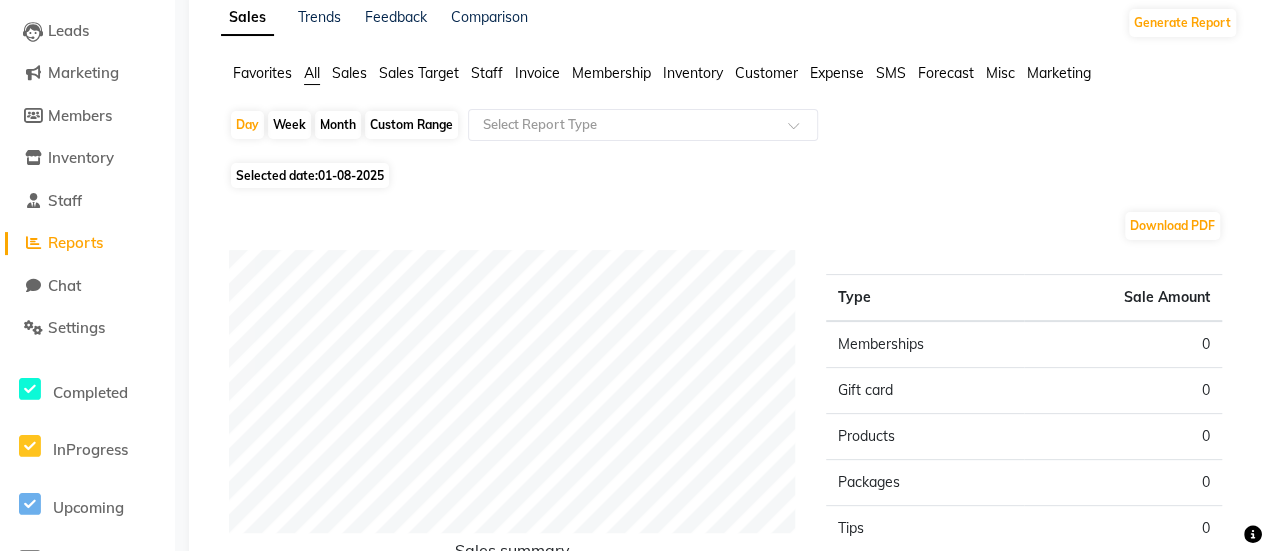 click on "All" 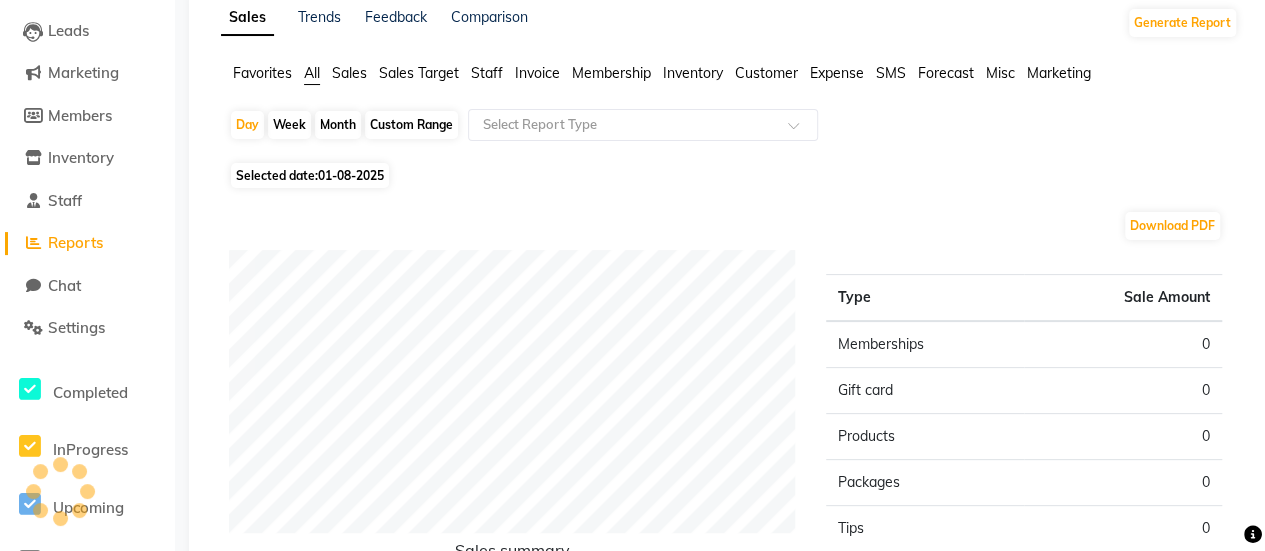 scroll, scrollTop: 0, scrollLeft: 0, axis: both 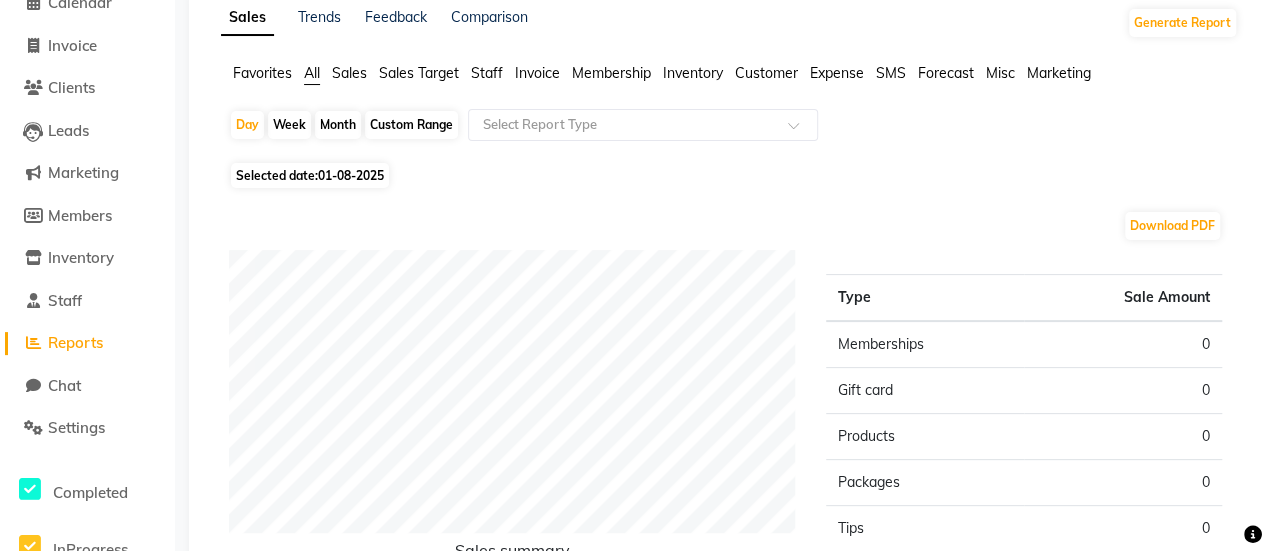 click on "Month" 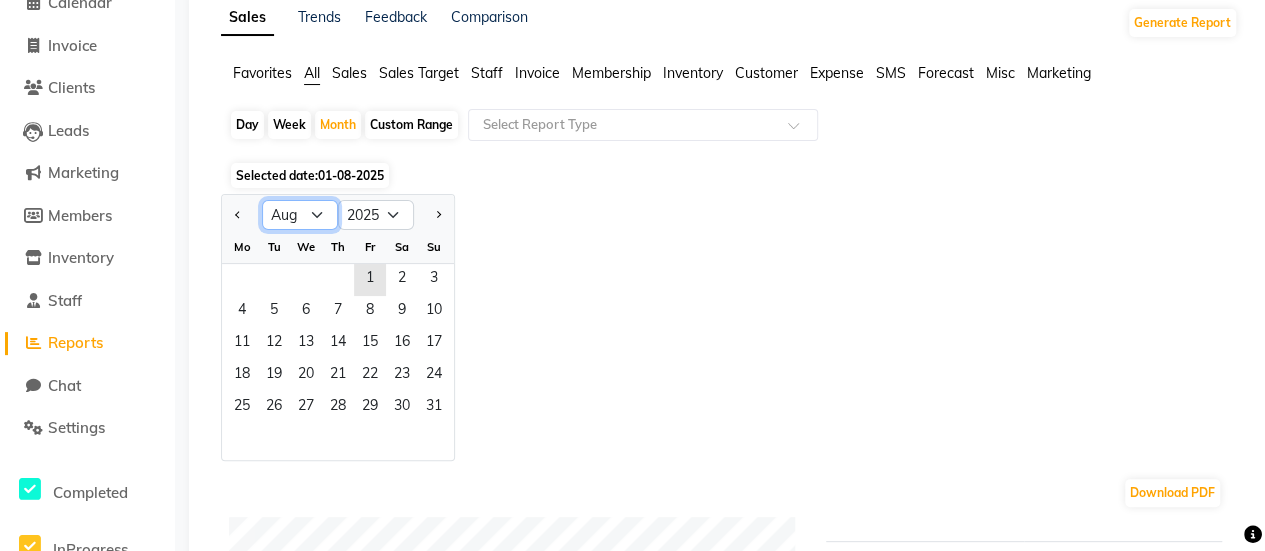 click on "Jan Feb Mar Apr May Jun Jul Aug Sep Oct Nov Dec" 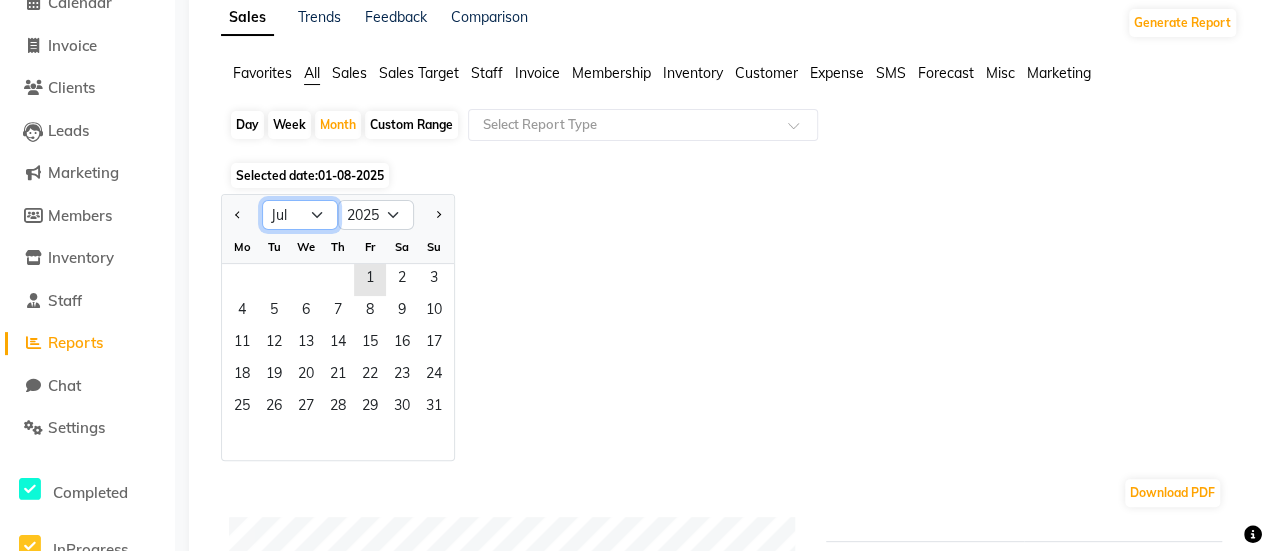 click on "Jan Feb Mar Apr May Jun Jul Aug Sep Oct Nov Dec" 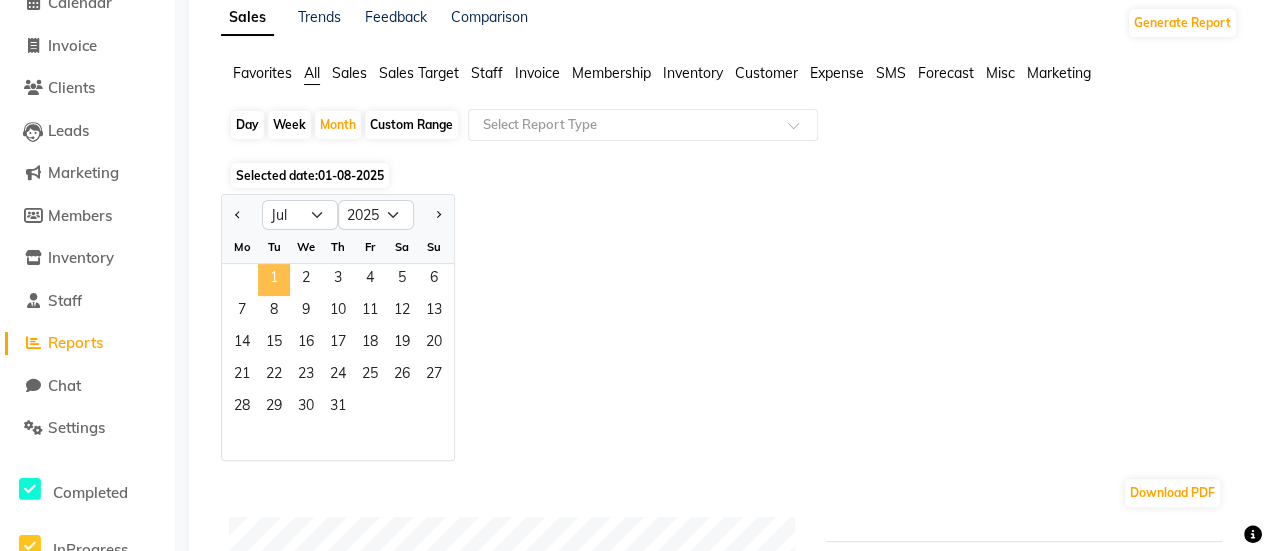 click on "1" 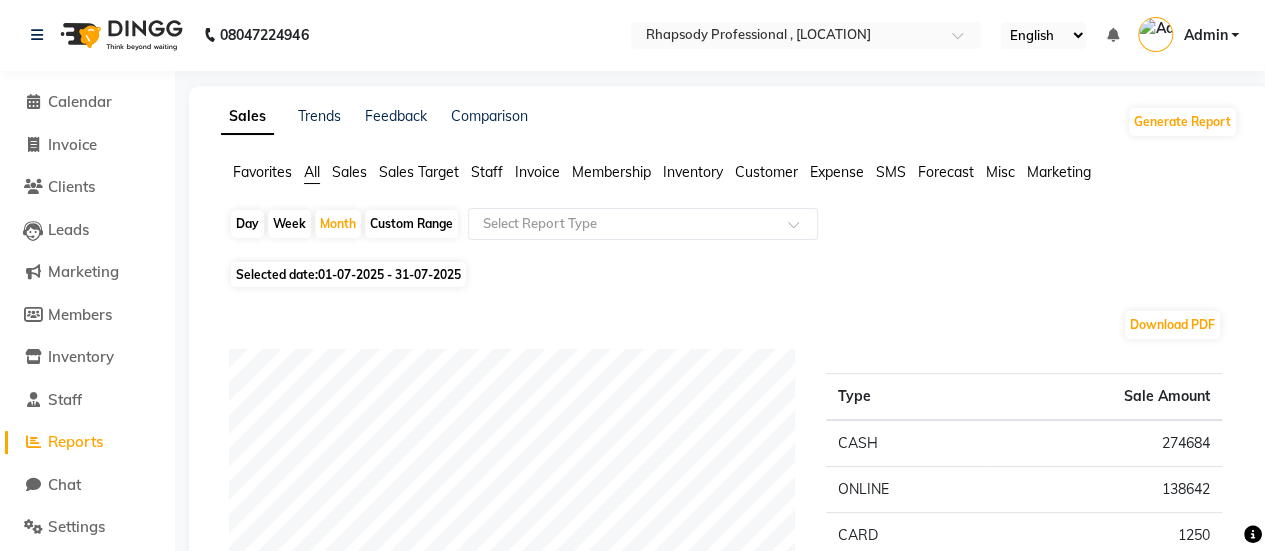 scroll, scrollTop: 0, scrollLeft: 0, axis: both 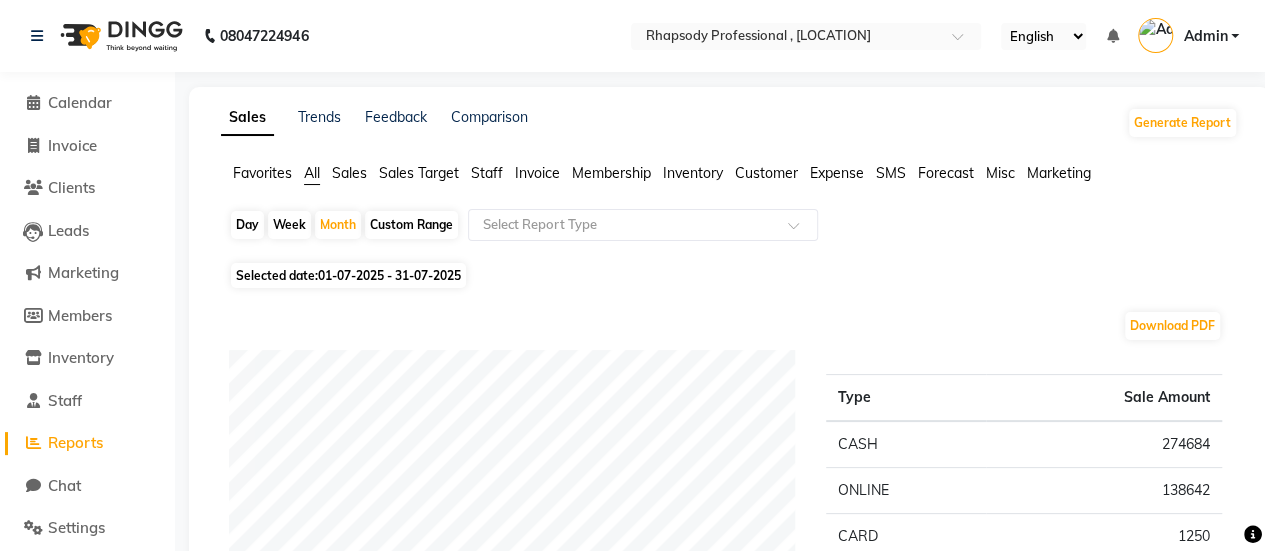 click on "Sales" 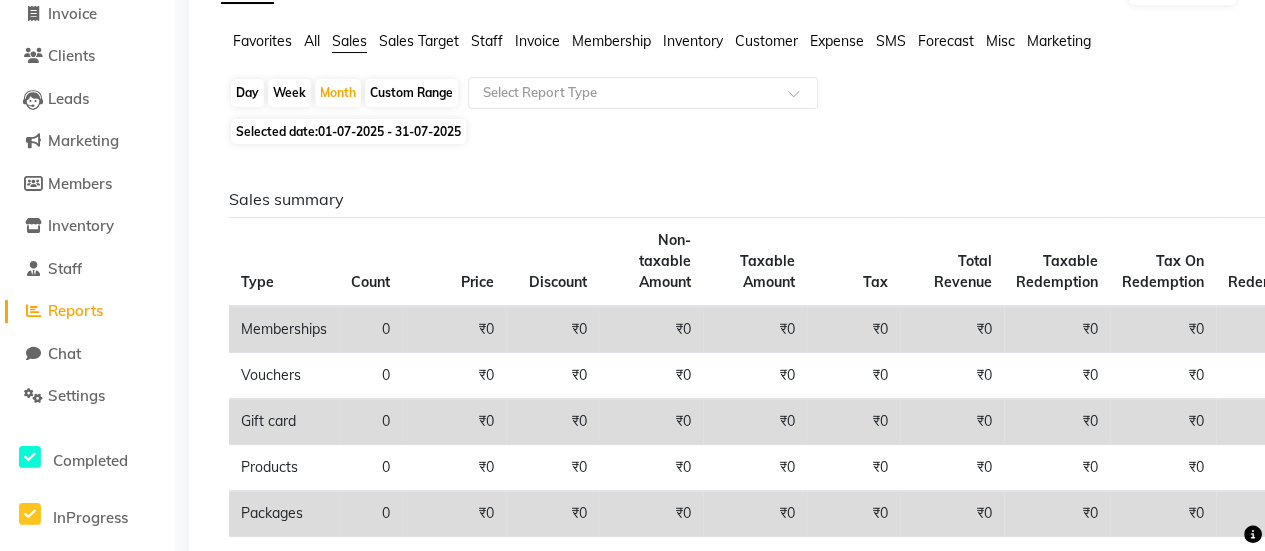 scroll, scrollTop: 0, scrollLeft: 0, axis: both 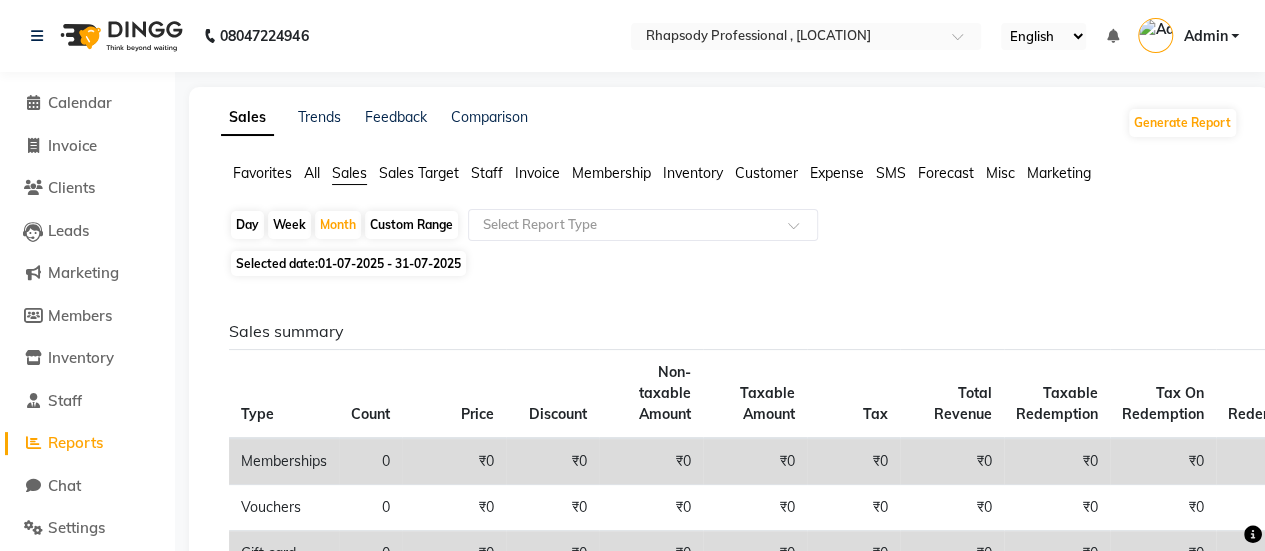 click on "Sales" 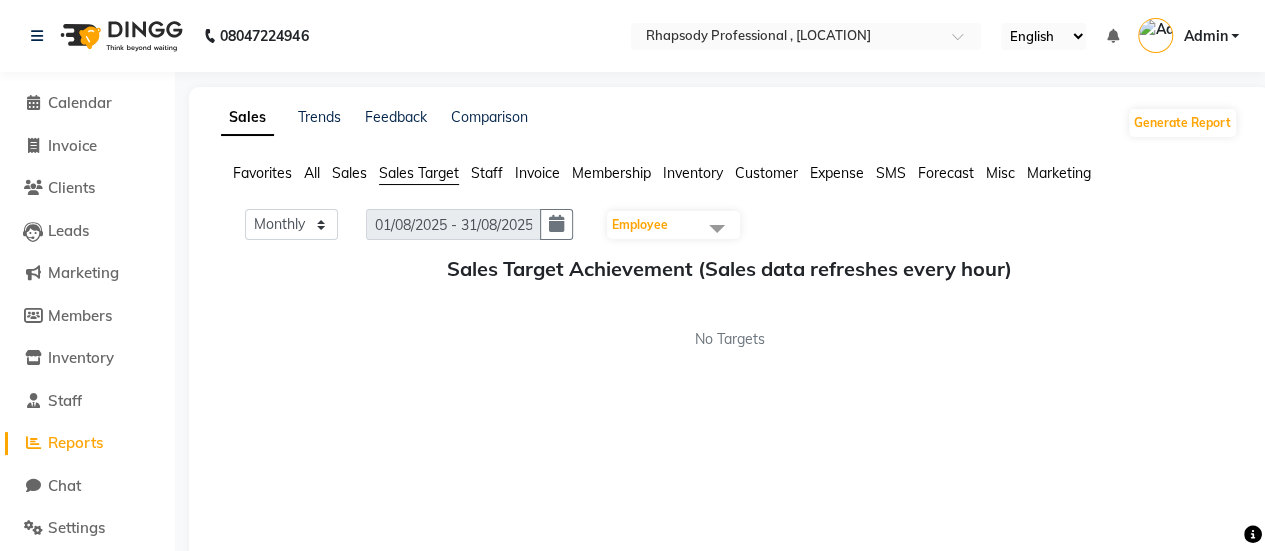 click on "Sales" 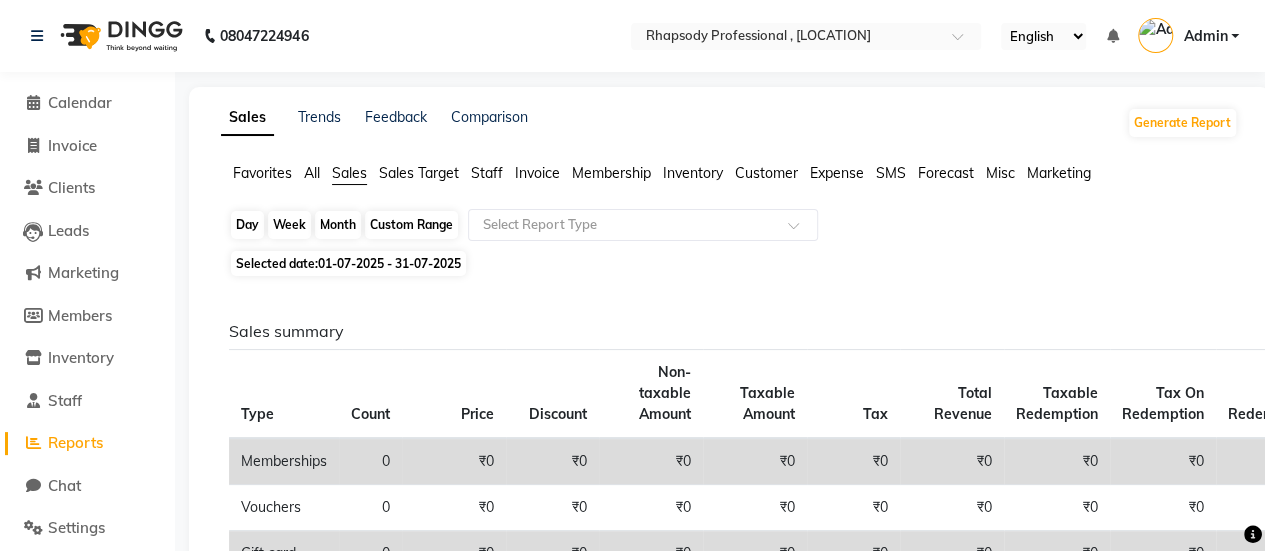 click on "Month" 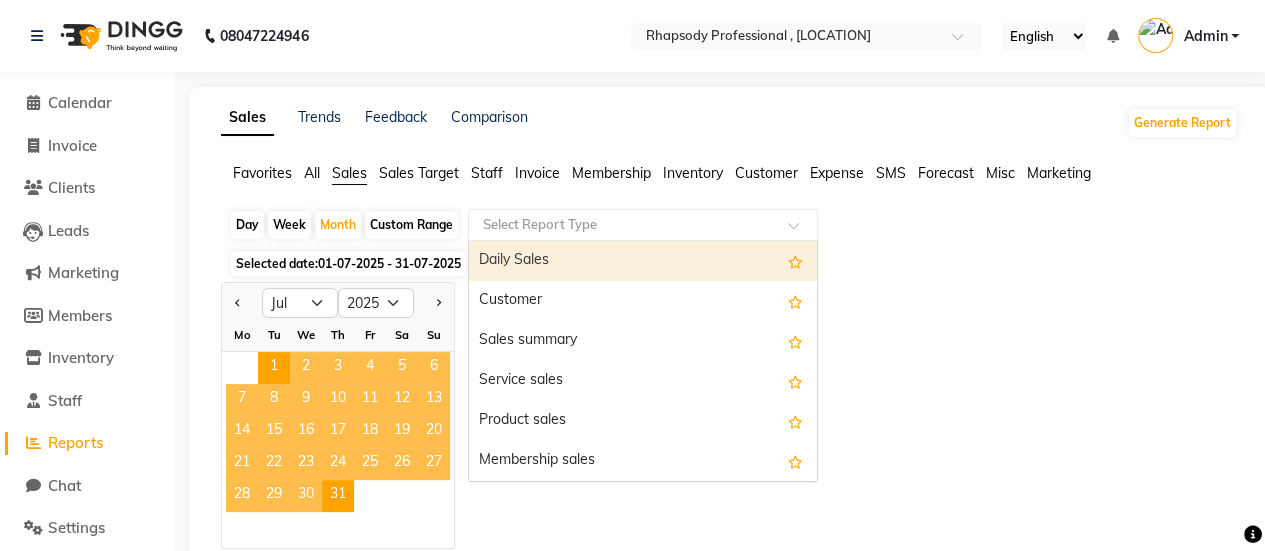 click on "Select Report Type" 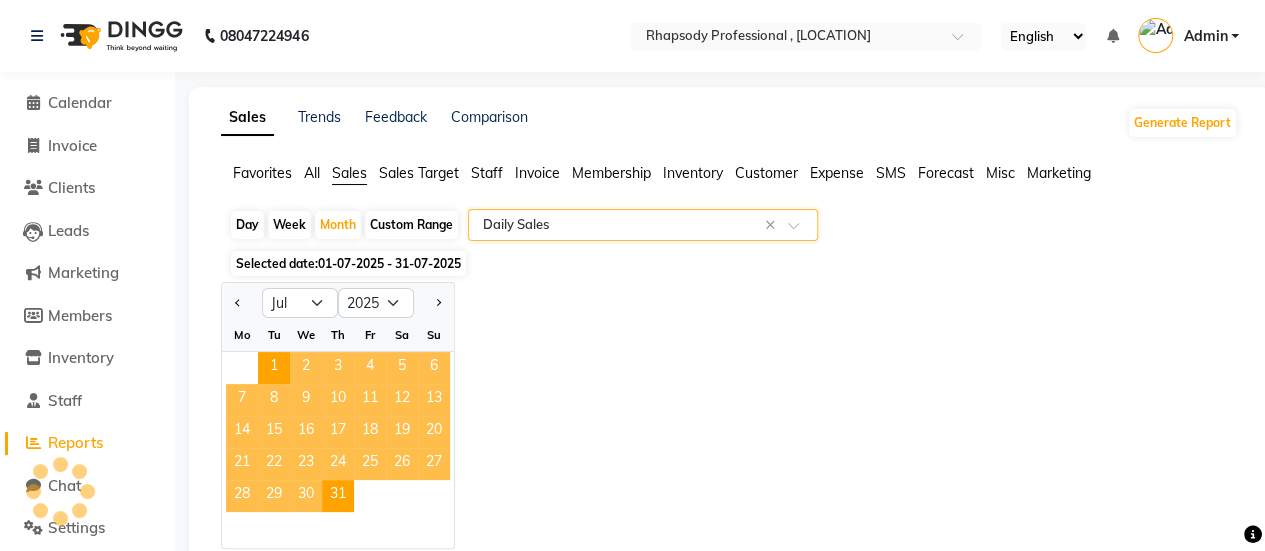 select on "full_report" 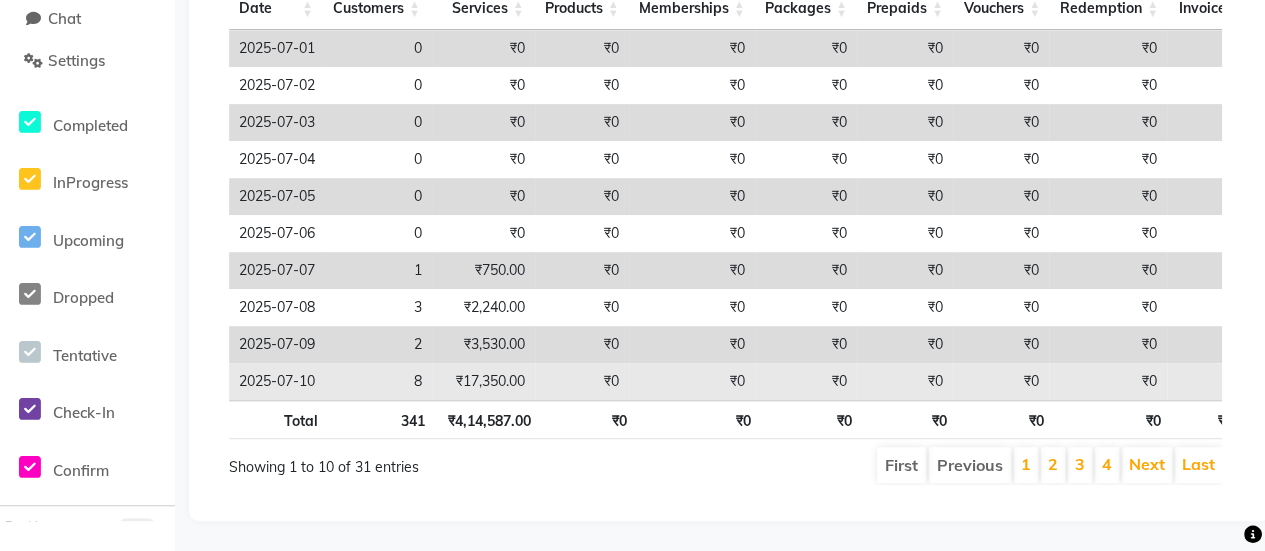 scroll, scrollTop: 194, scrollLeft: 0, axis: vertical 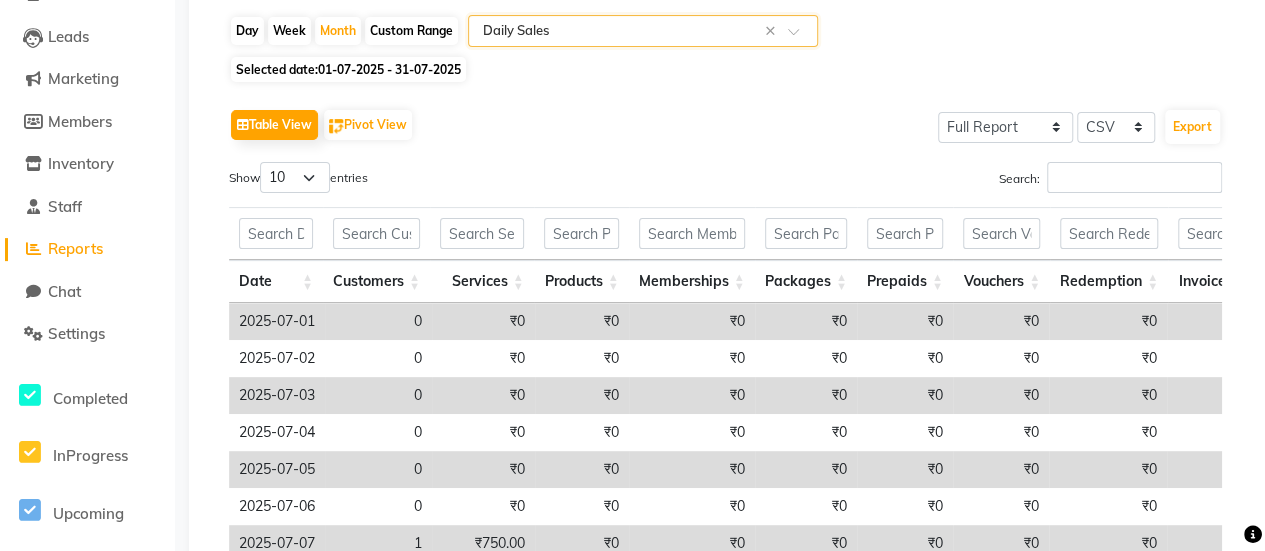 click 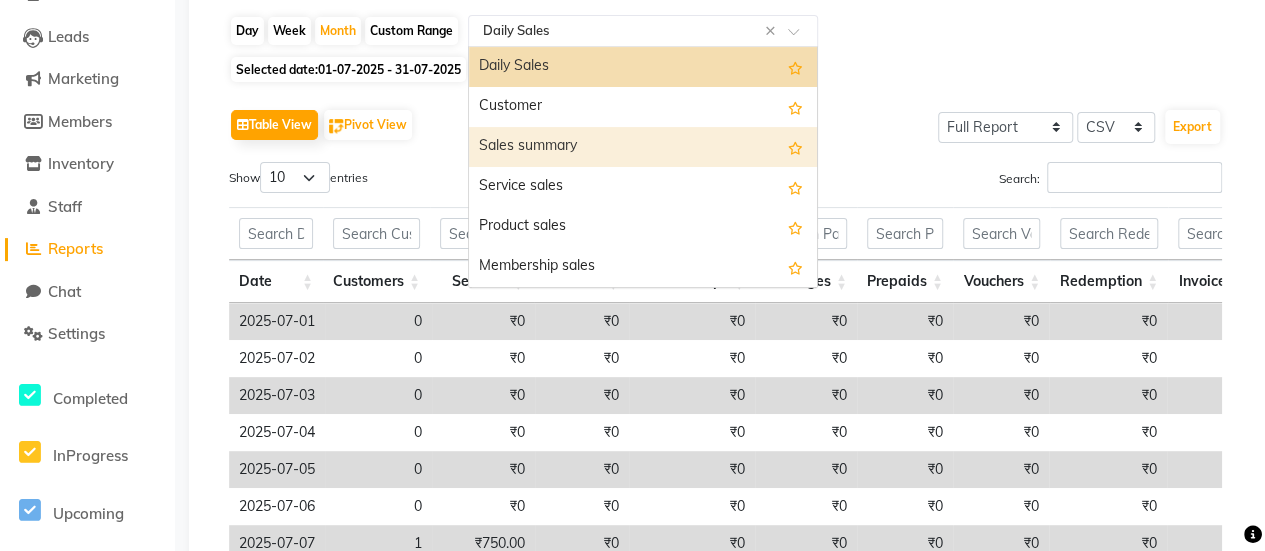 click on "Sales summary" at bounding box center [643, 147] 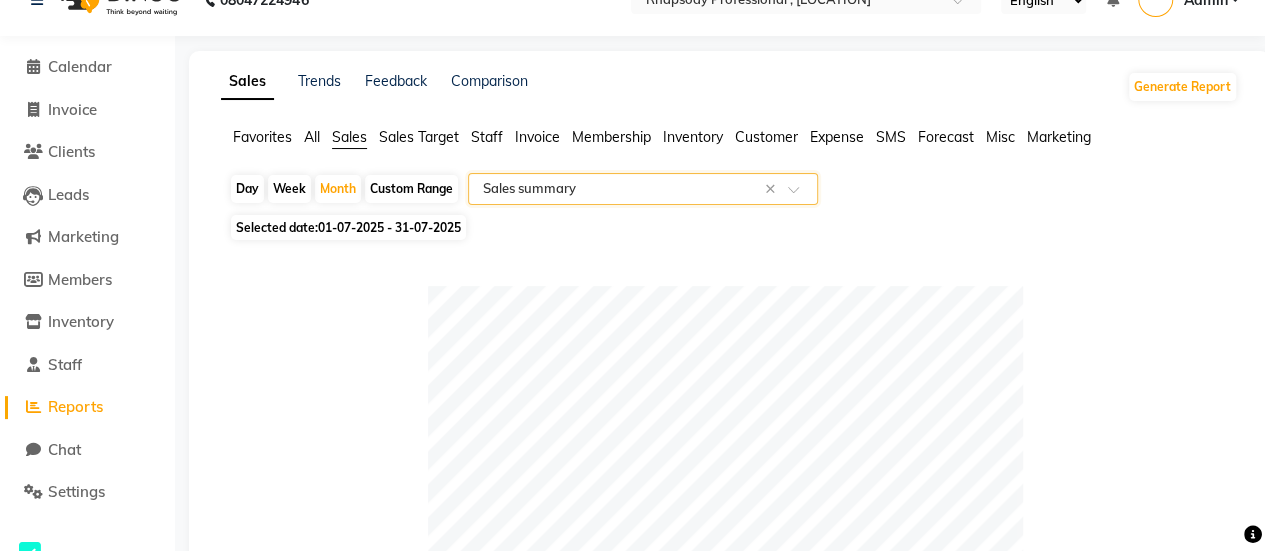 scroll, scrollTop: 0, scrollLeft: 0, axis: both 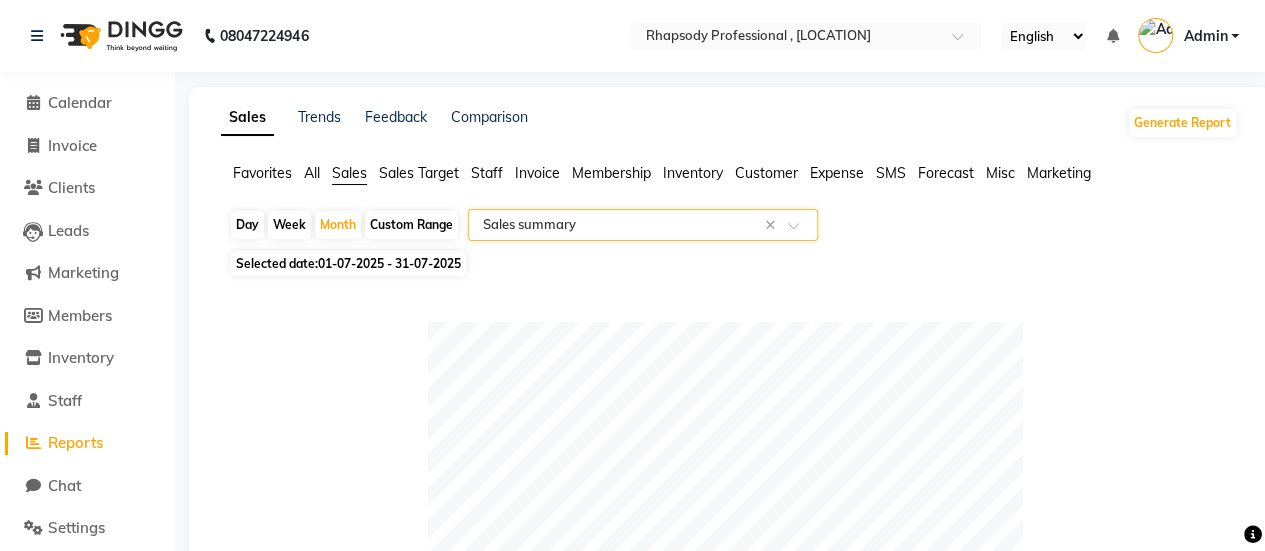 click 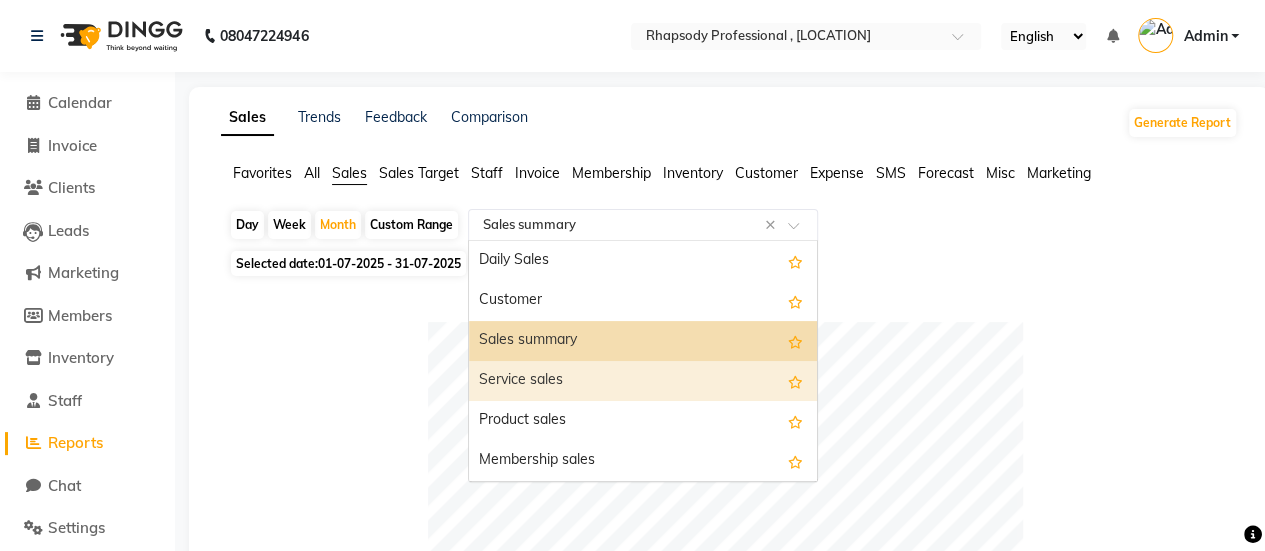 click on "Service sales" at bounding box center [643, 381] 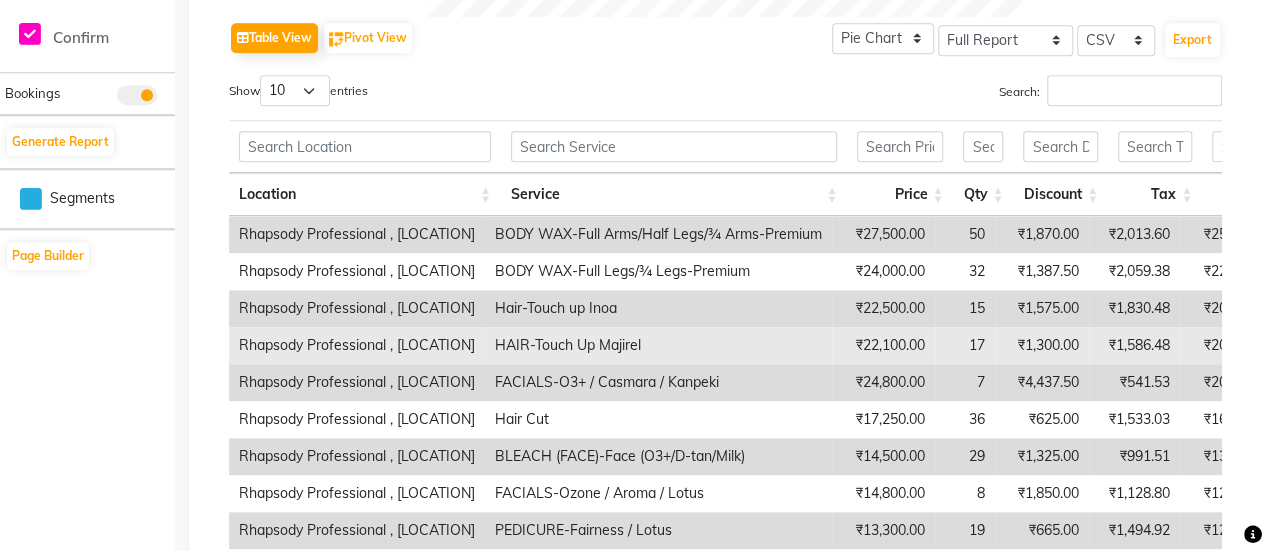 scroll, scrollTop: 1000, scrollLeft: 0, axis: vertical 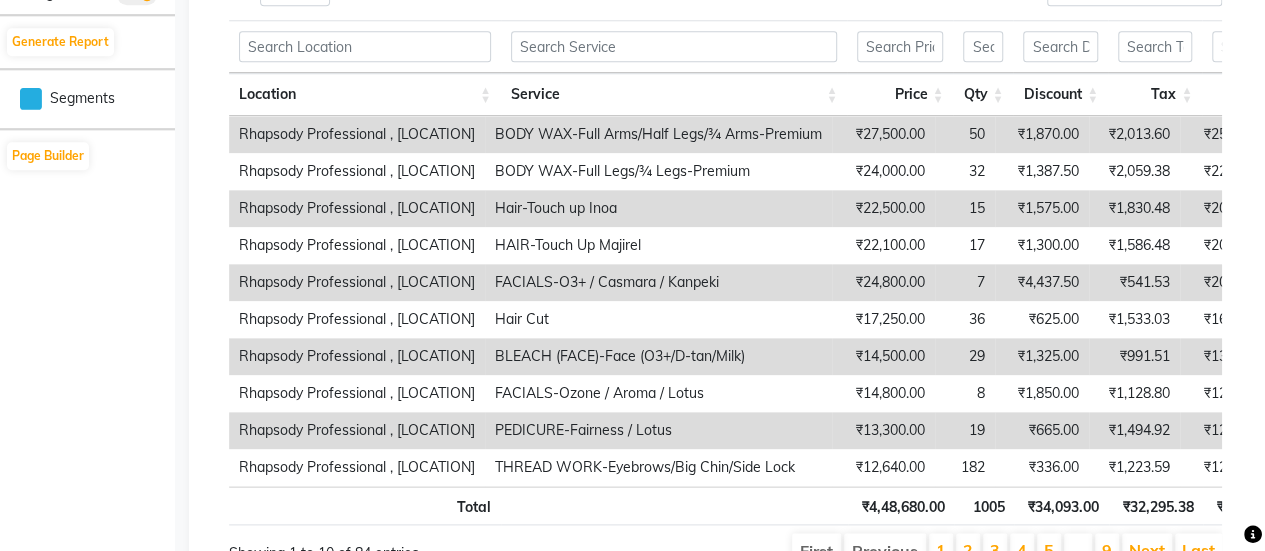 click on "Calendar  Invoice  Clients  Leads   Marketing  Members  Inventory  Staff  Reports  Chat  Settings Completed InProgress Upcoming Dropped Tentative Check-In Confirm Bookings Generate Report Segments Page Builder" 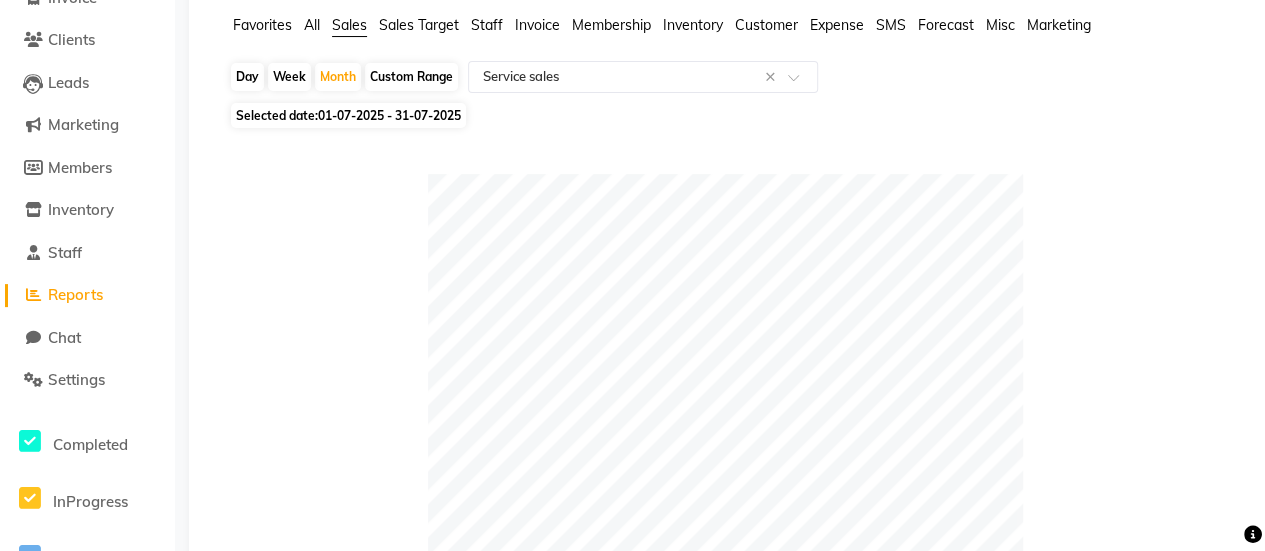 scroll, scrollTop: 13, scrollLeft: 0, axis: vertical 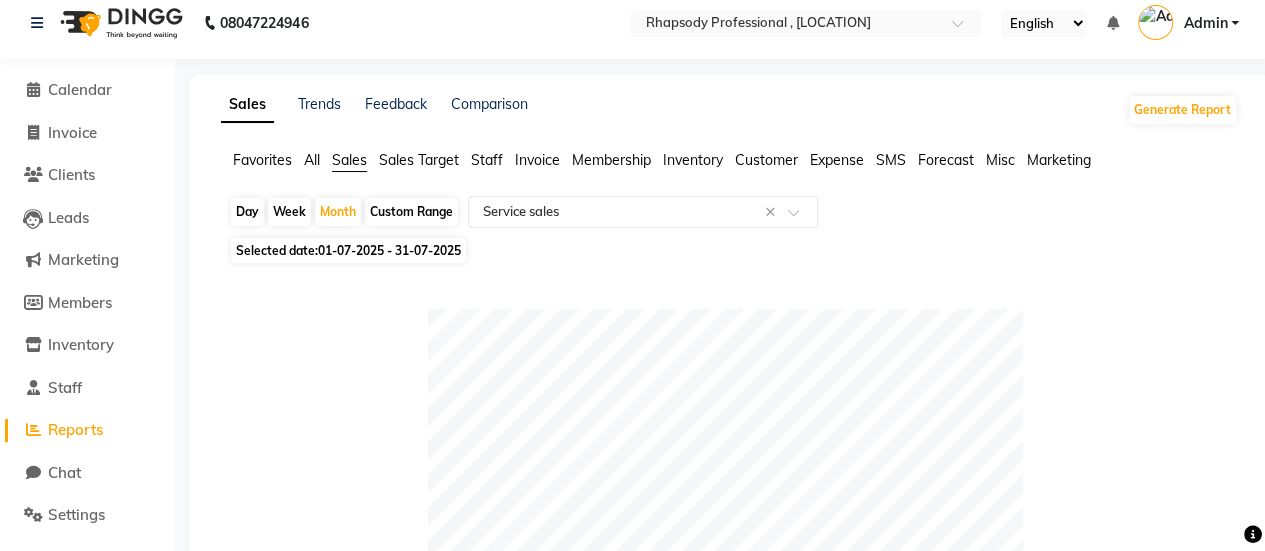 click on "All" 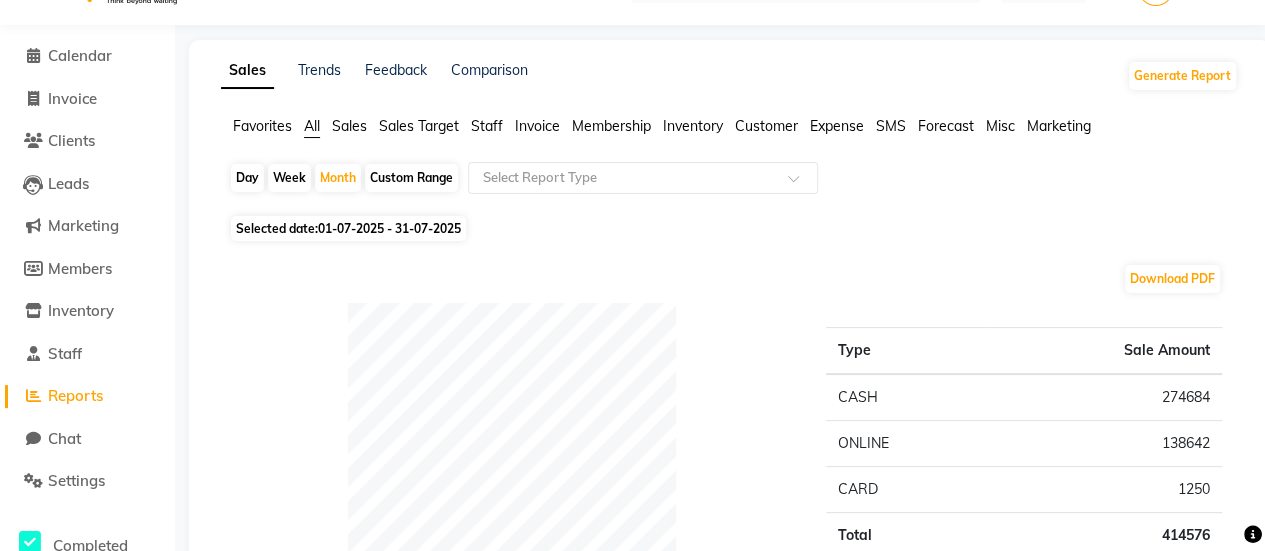 scroll, scrollTop: 0, scrollLeft: 0, axis: both 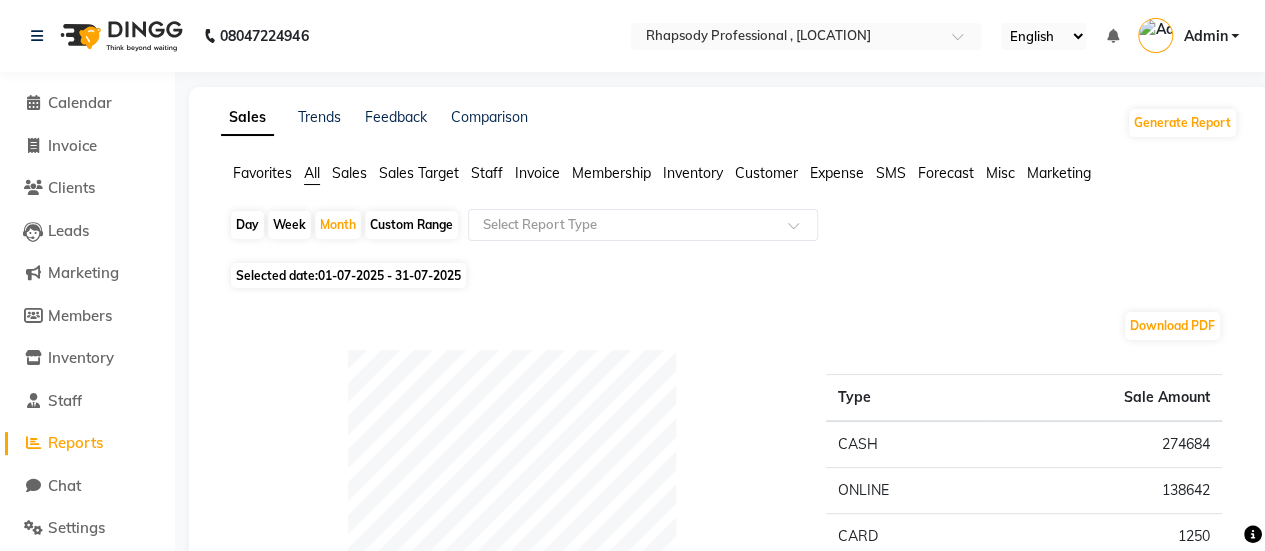 click on "Invoice" 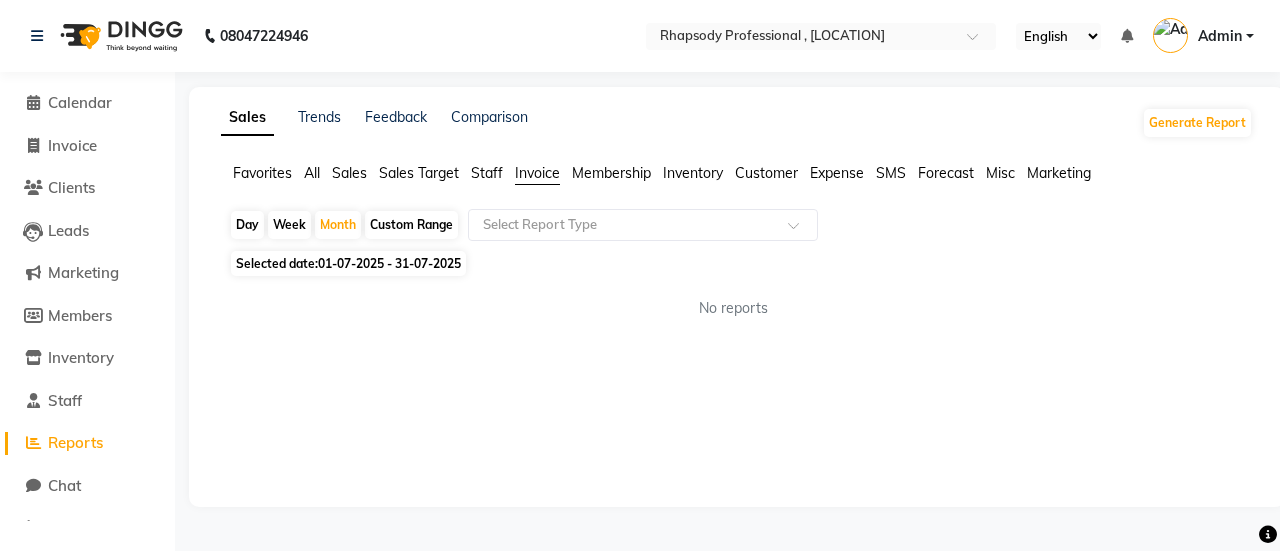 click on "Staff" 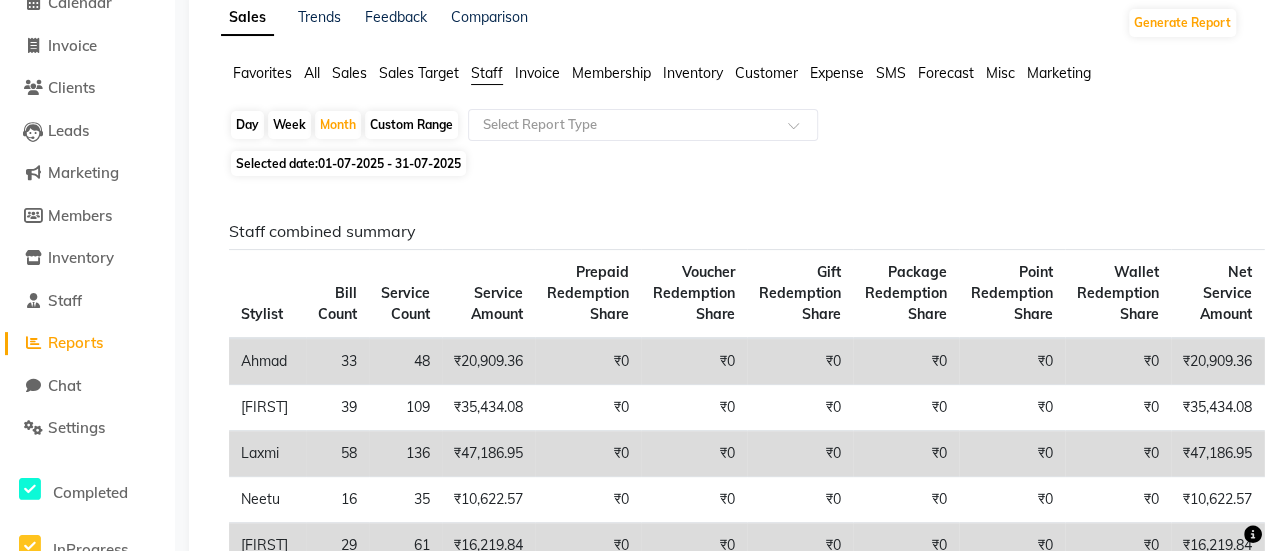 scroll, scrollTop: 0, scrollLeft: 0, axis: both 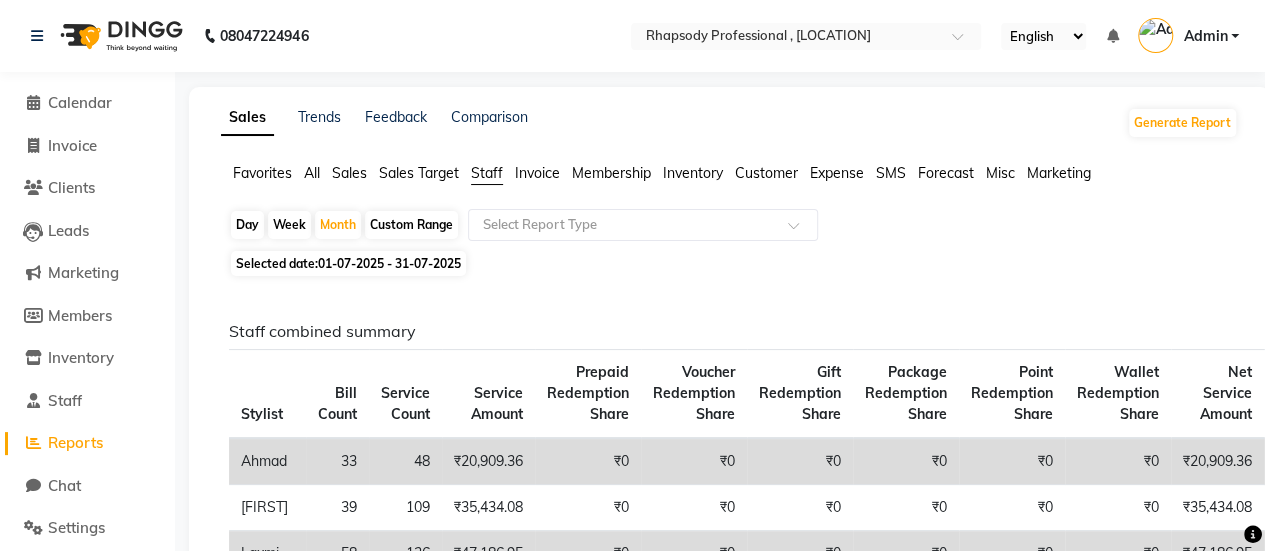 click on "Invoice" 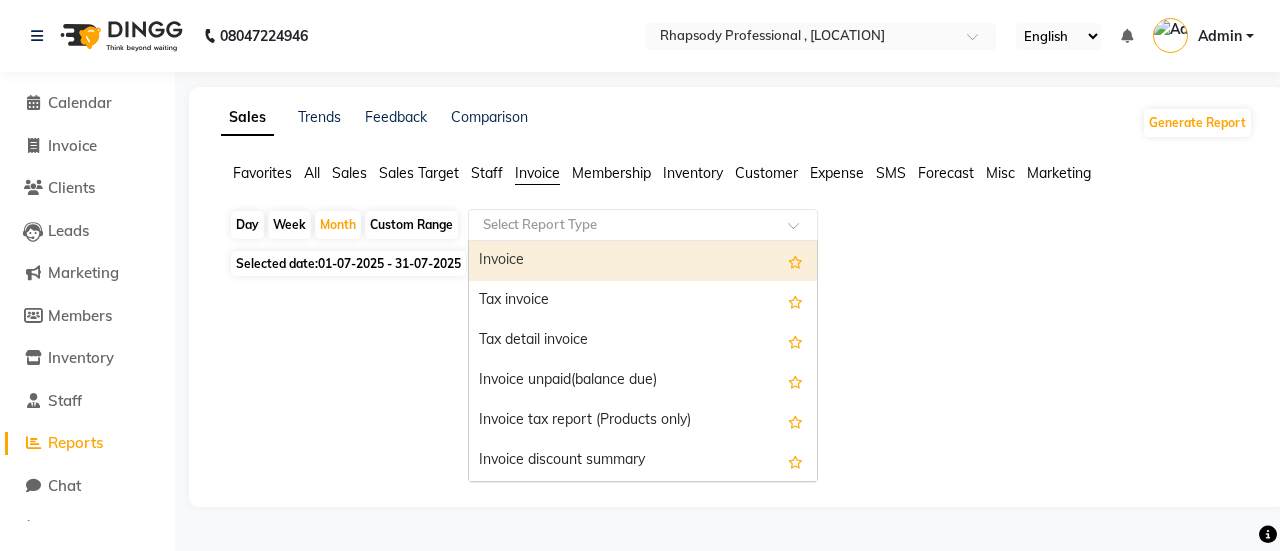click 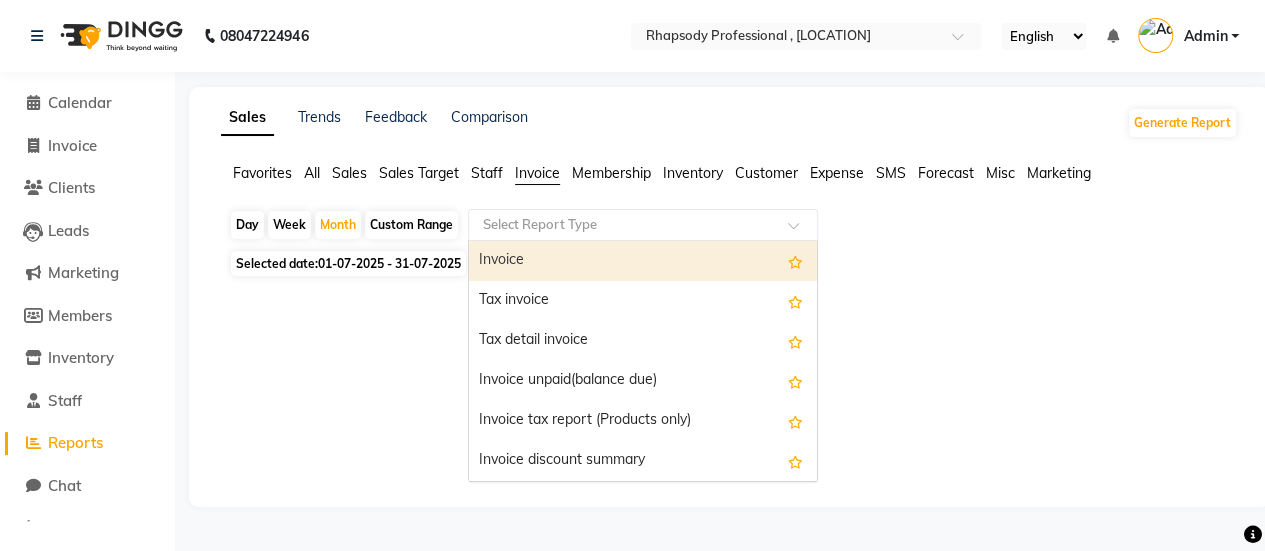 select on "full_report" 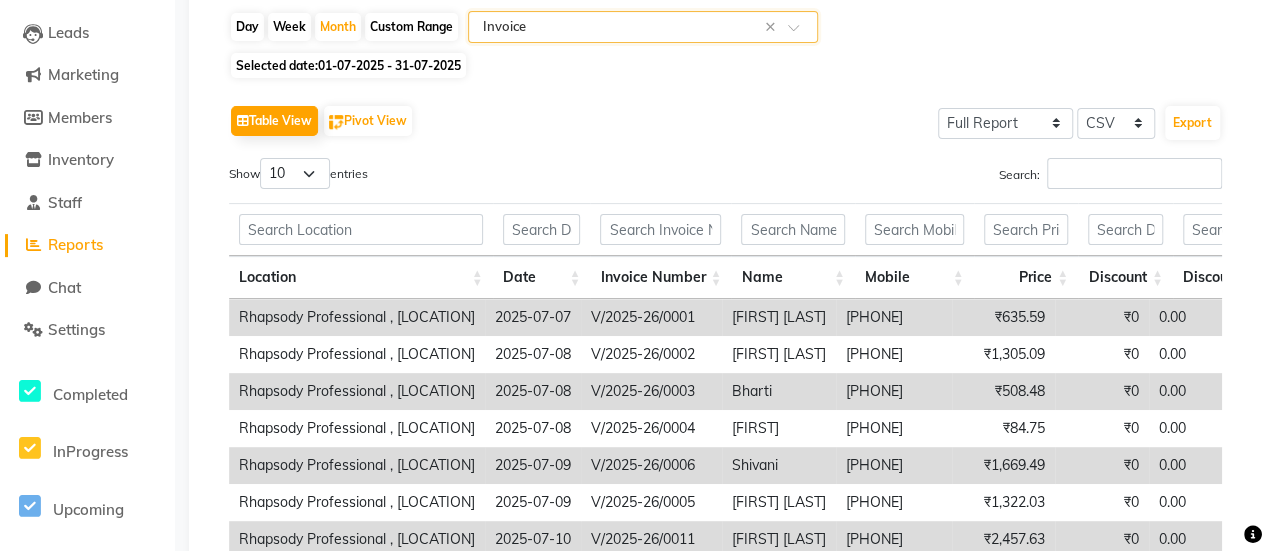 scroll, scrollTop: 0, scrollLeft: 0, axis: both 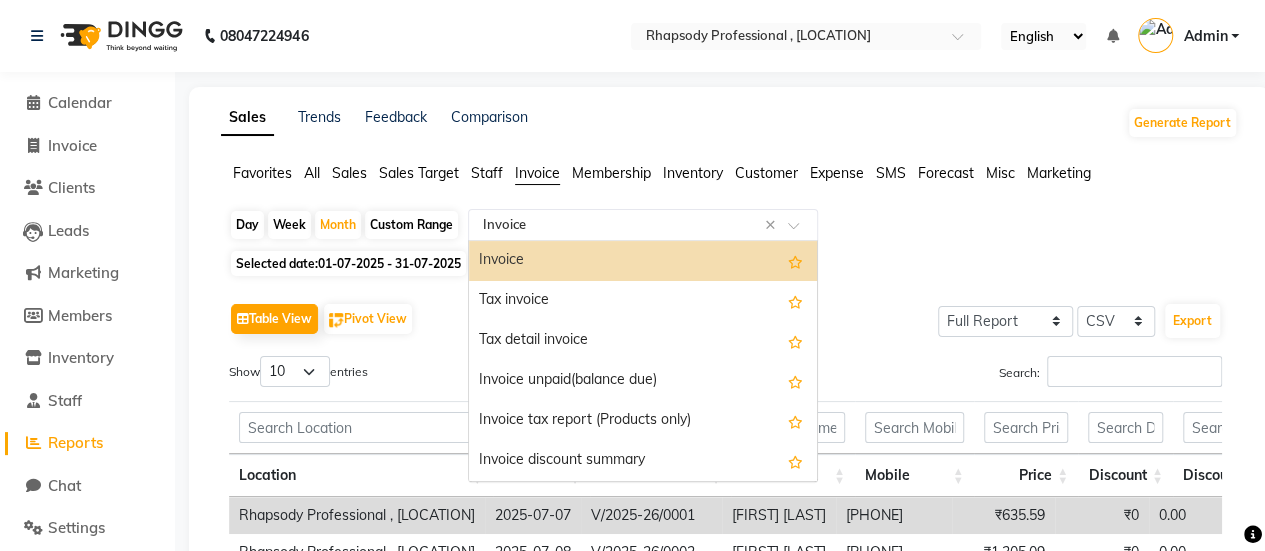 click 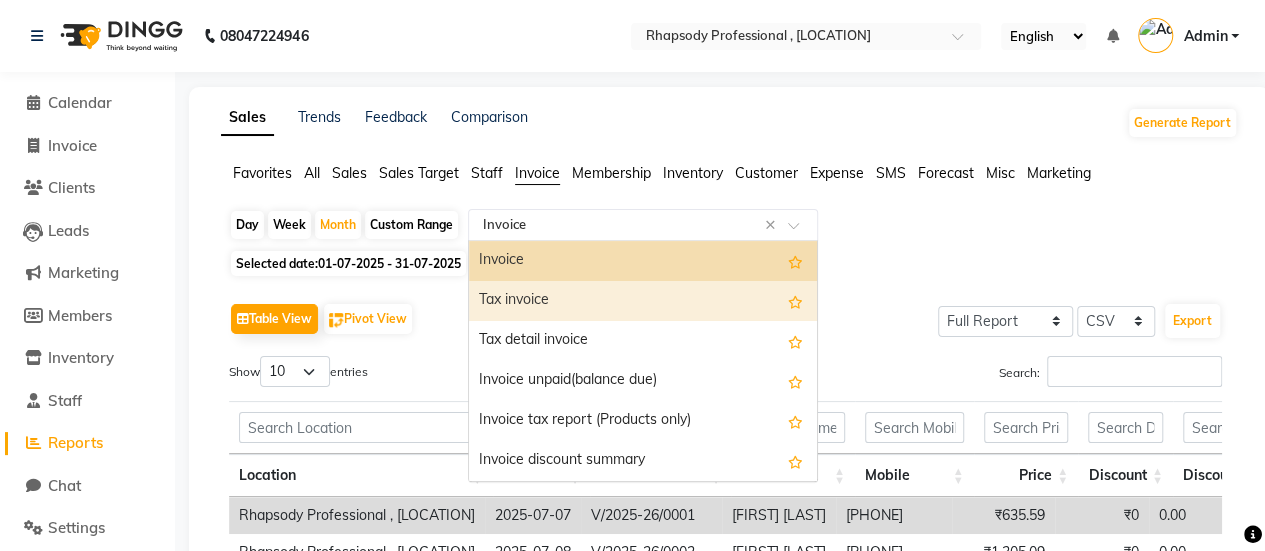 click on "Tax invoice" at bounding box center [643, 301] 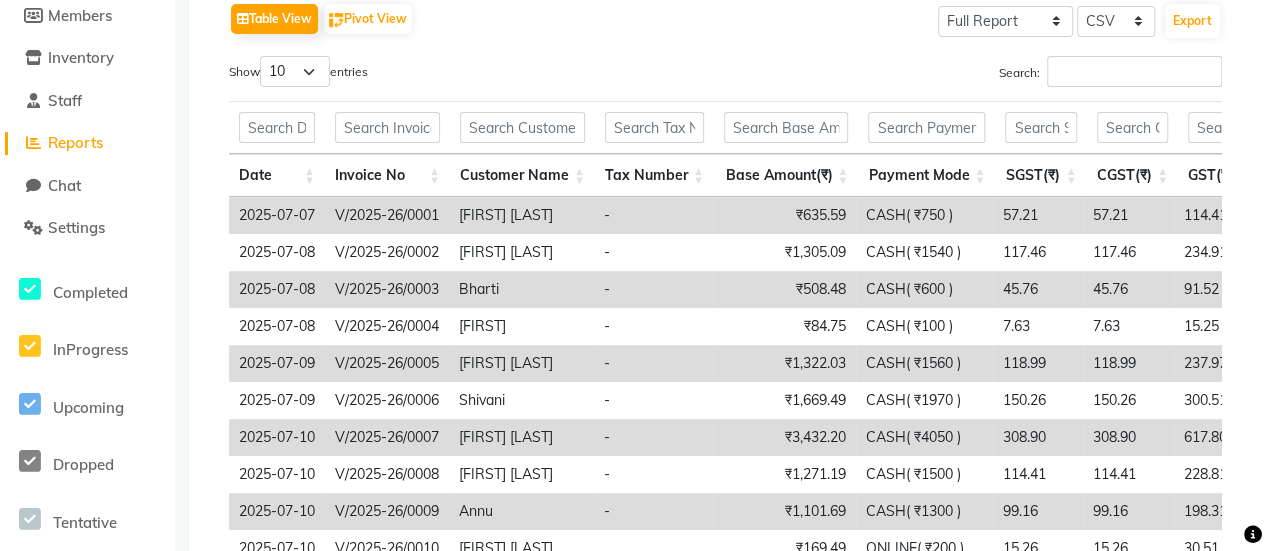 scroll, scrollTop: 494, scrollLeft: 0, axis: vertical 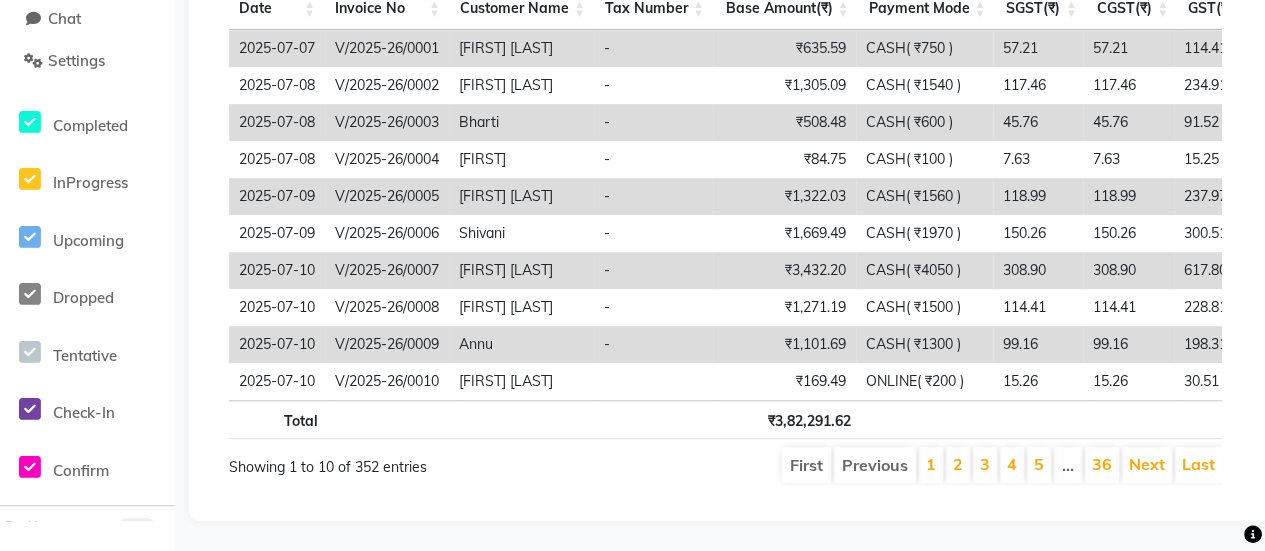 click on "5" at bounding box center [1039, 465] 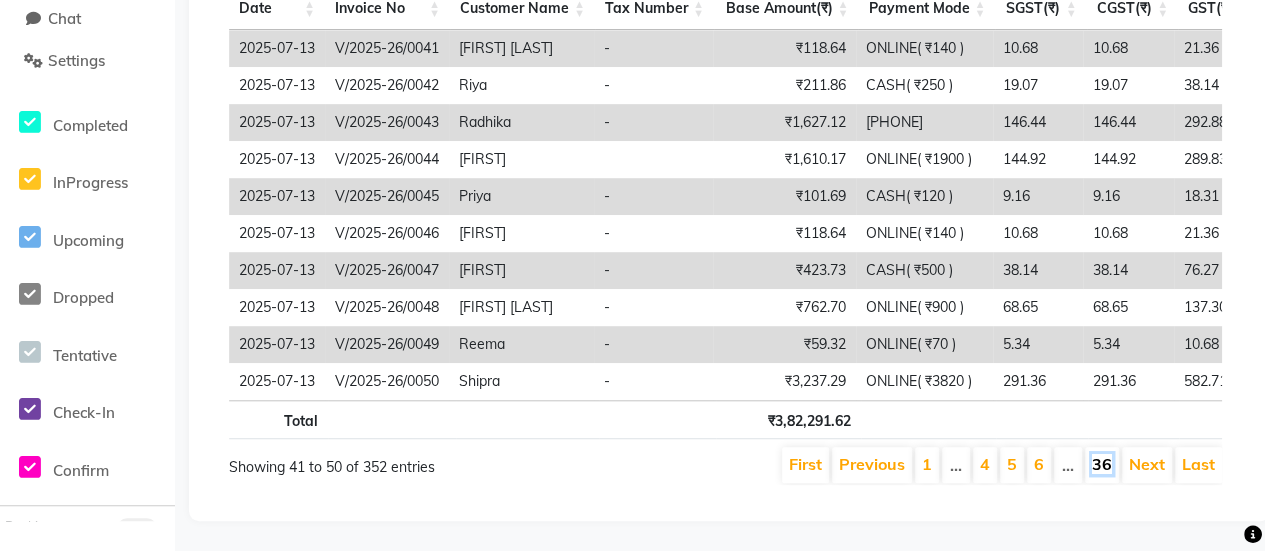 click on "36" at bounding box center (1102, 464) 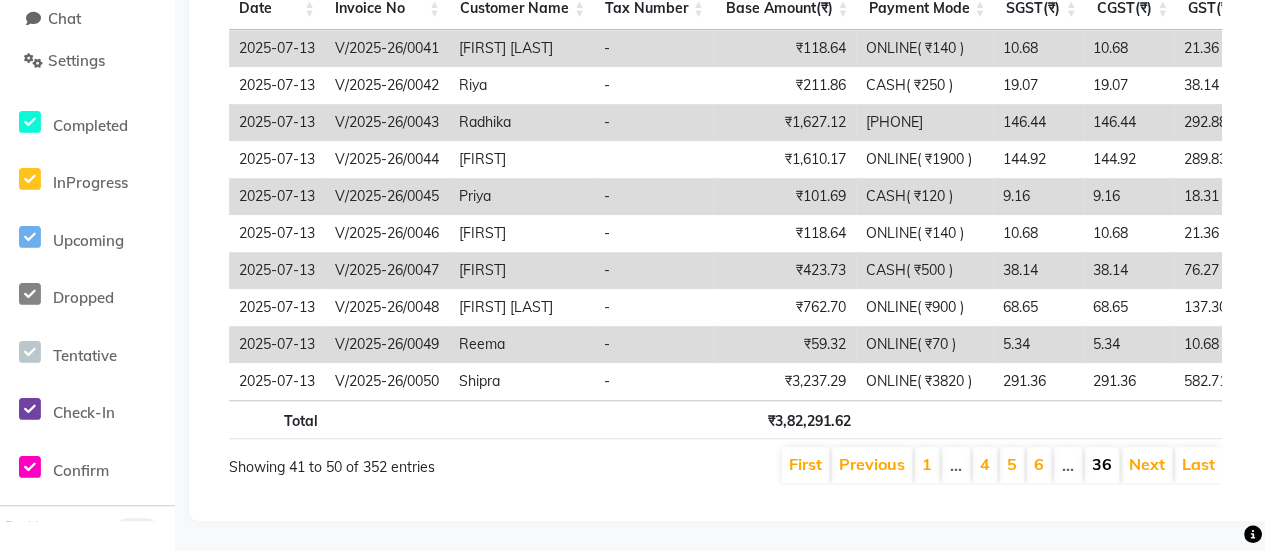 scroll, scrollTop: 198, scrollLeft: 0, axis: vertical 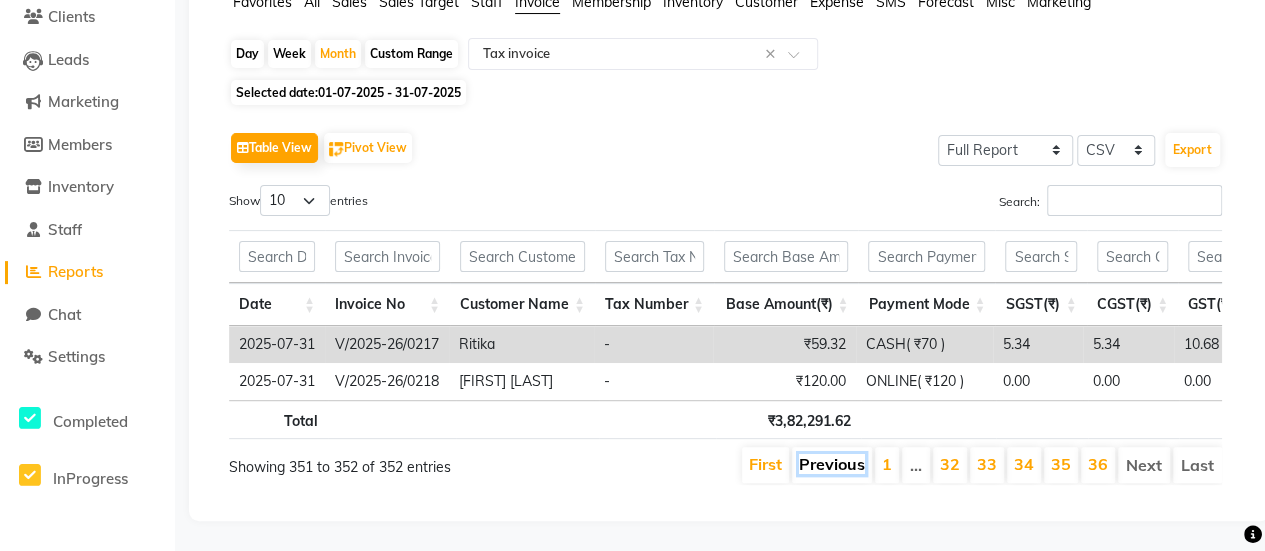 click on "Previous" at bounding box center (832, 464) 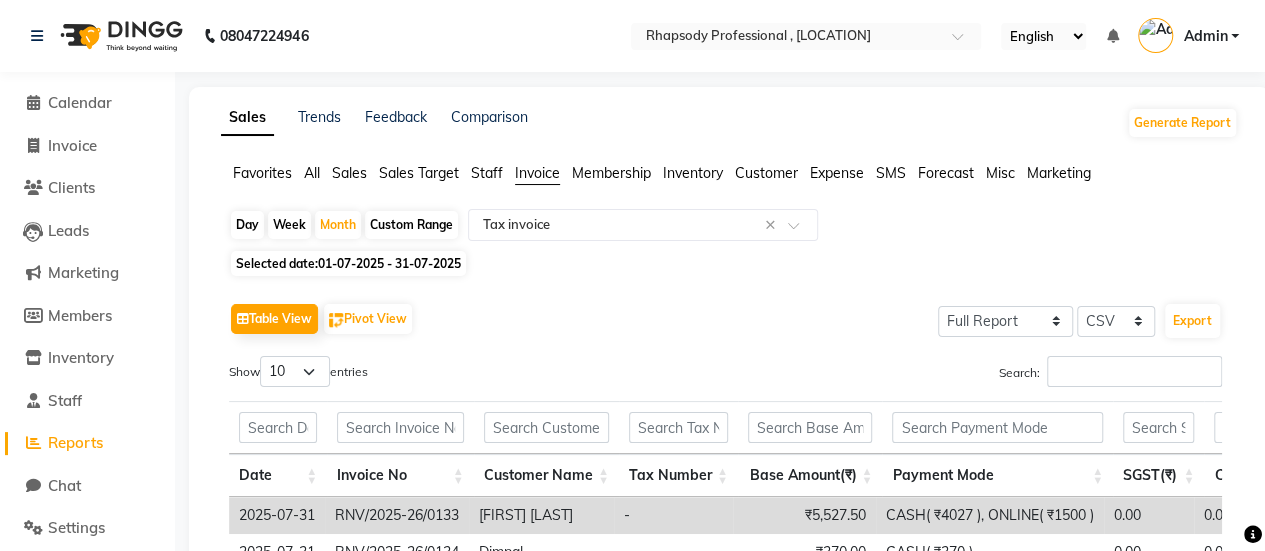 scroll, scrollTop: 100, scrollLeft: 0, axis: vertical 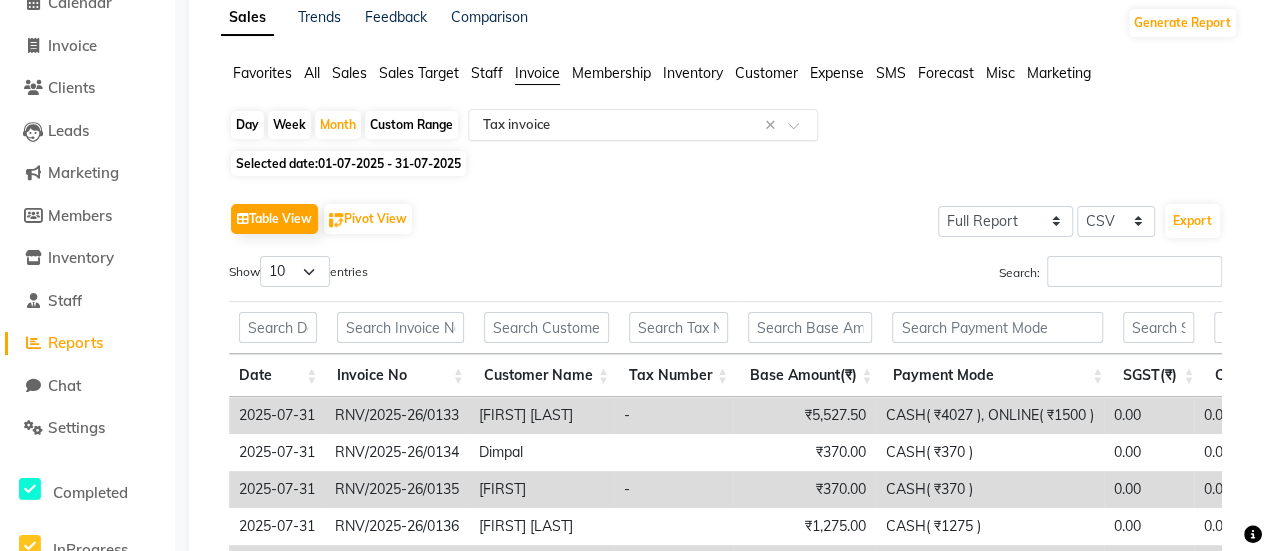 click 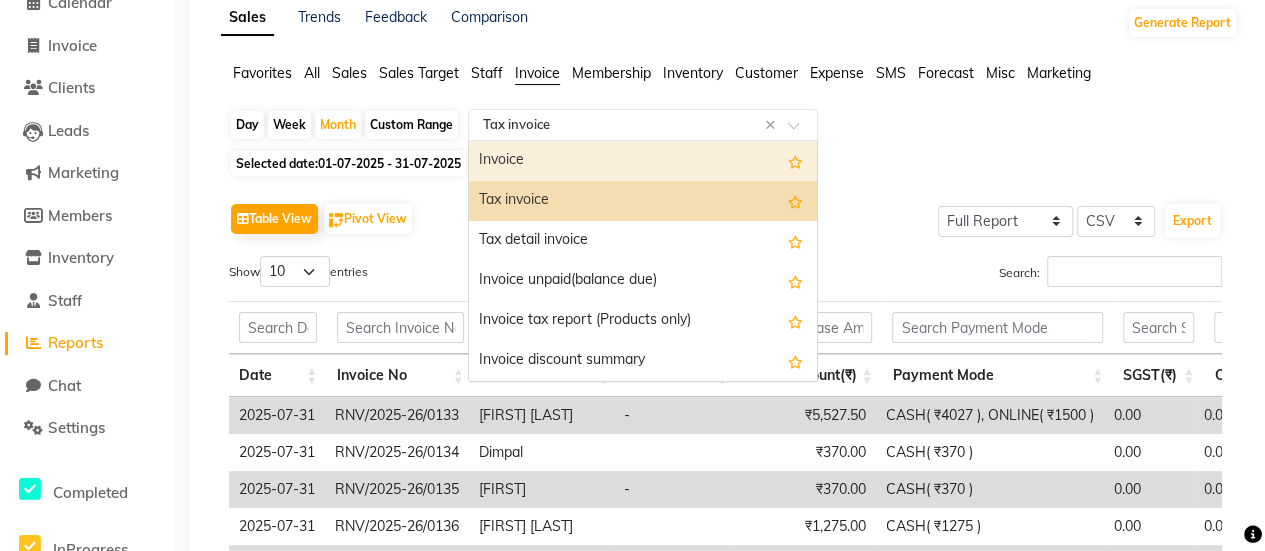 click on "Invoice" at bounding box center [643, 161] 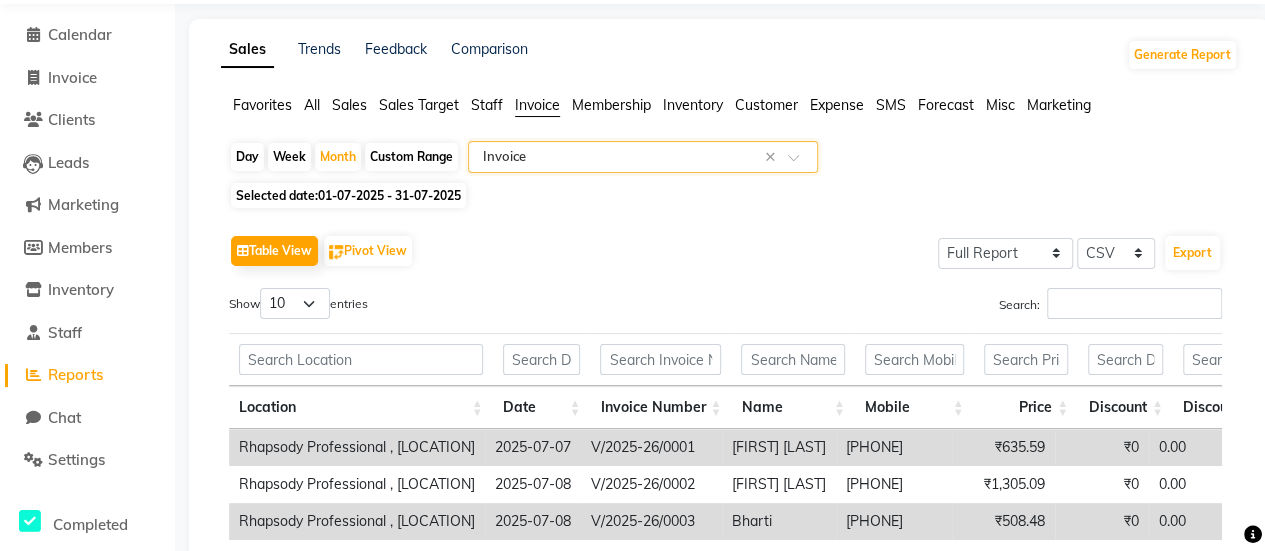 scroll, scrollTop: 100, scrollLeft: 0, axis: vertical 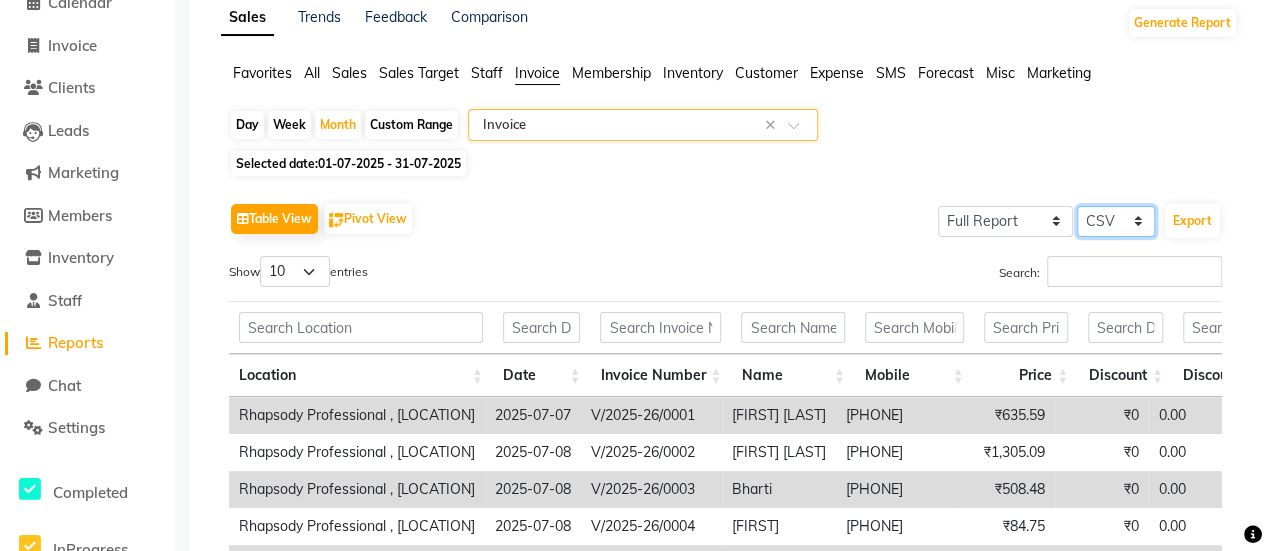 click on "Select CSV PDF" 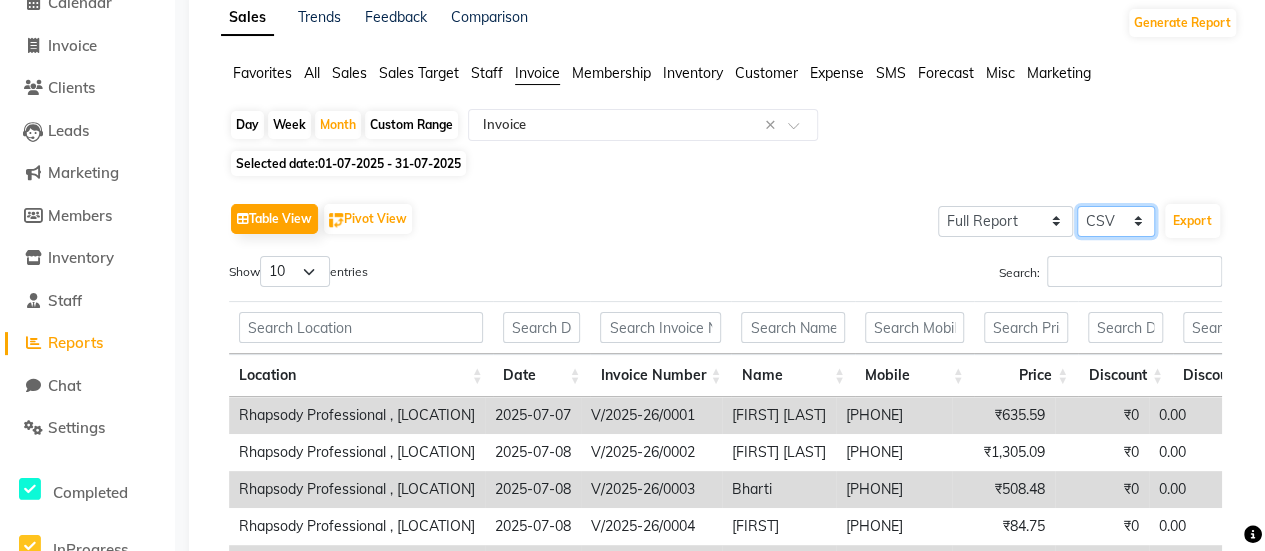 click on "Select CSV PDF" 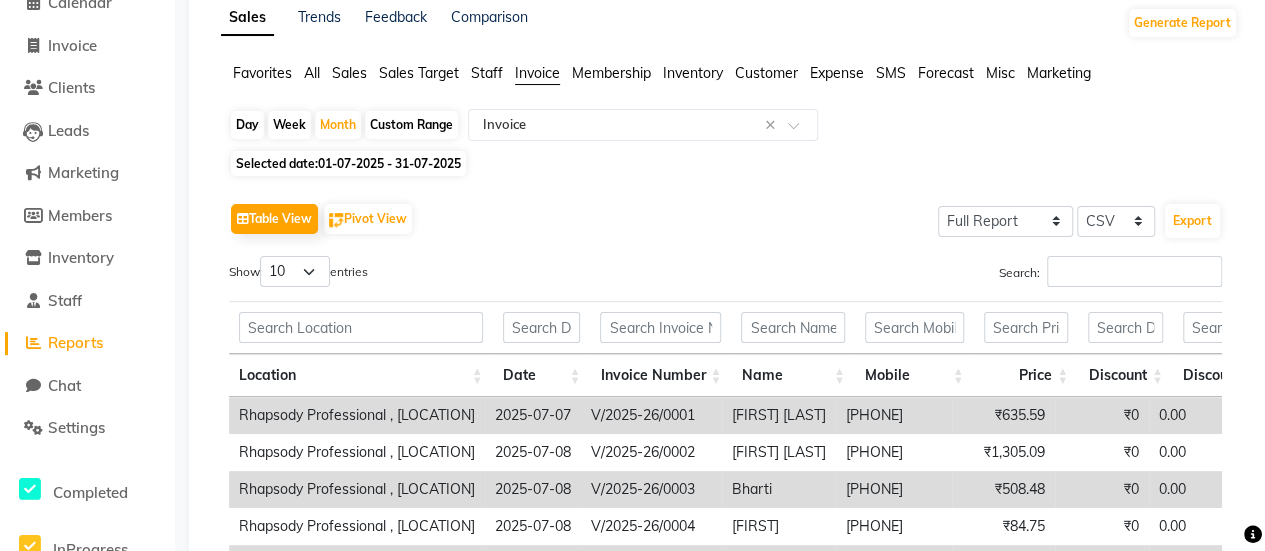 click on "Table View   Pivot View  Select Full Report Filtered Report Select CSV PDF  Export  Show  10 25 50 100  entries Search: Location Date Invoice Number Name Mobile Price Discount Discount % Net Tax Total Sale Invoice Status Tip Fee Cash Card Online Custom Prepaid/voucher Redeemed Package Redeemed Points Redeemed Gift Card Redeemed Advance Redeemed Gift Card Issued Voucher/prepaid Issued Package Issued Advance Issued Points Issued Location Date Invoice Number Name Mobile Price Discount Discount % Net Tax Total Sale Invoice Status Tip Fee Cash Card Online Custom Prepaid/voucher Redeemed Package Redeemed Points Redeemed Gift Card Redeemed Advance Redeemed Gift Card Issued Voucher/prepaid Issued Package Issued Advance Issued Points Issued Total ₹4,16,384.62 ₹34,093.00 ₹3,82,291.62 ₹32,295.38 ₹4,14,587.00 ₹0 ₹2,74,684.50 ₹1,250.00 ₹1,38,642.00 ₹0 ₹0 ₹0 ₹0 ₹0 ₹0 ₹0 ₹0 ₹0 ₹0 ₹0 Rhapsody Professional , [LOCATION] 2025-07-07 V/2025-26/0001 Neha Garg 919810616187 ₹635.59 1 2" 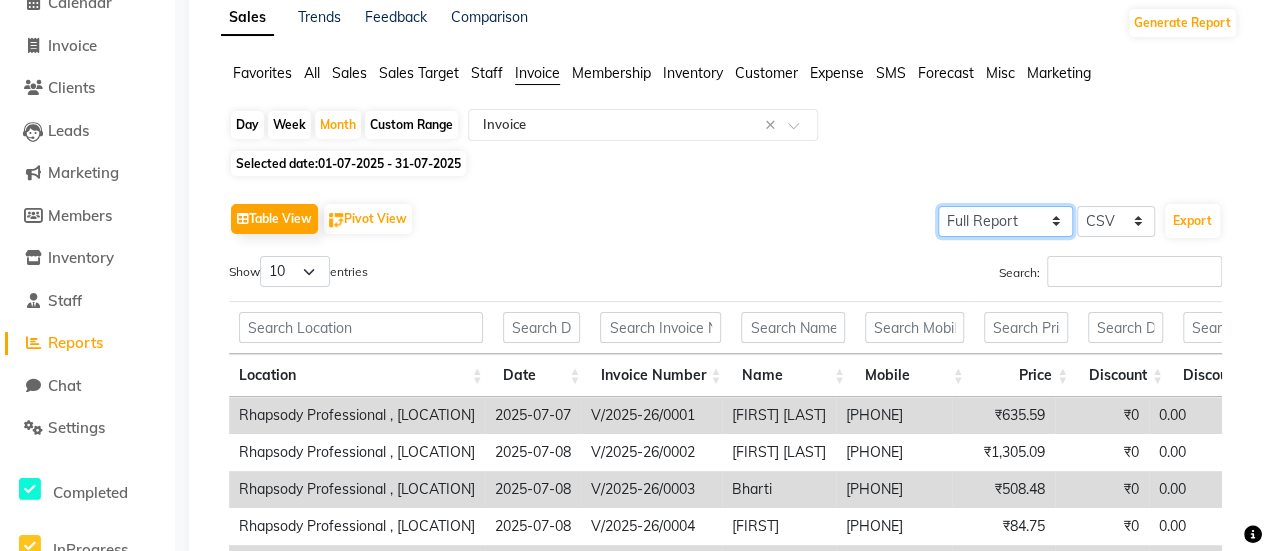 click on "Select Full Report Filtered Report" 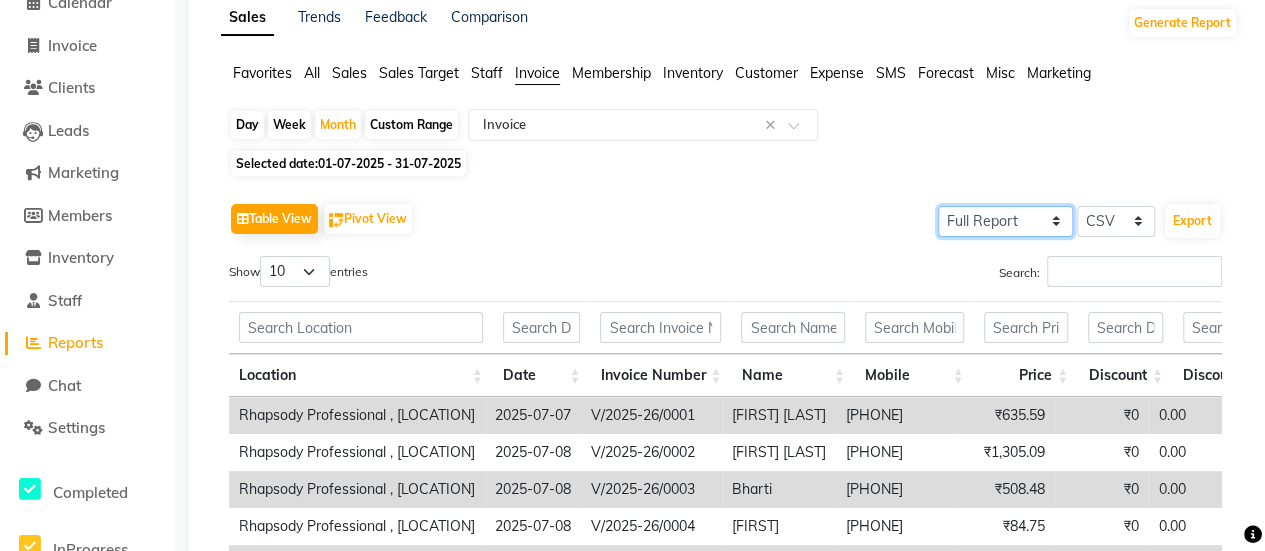 click on "Select Full Report Filtered Report" 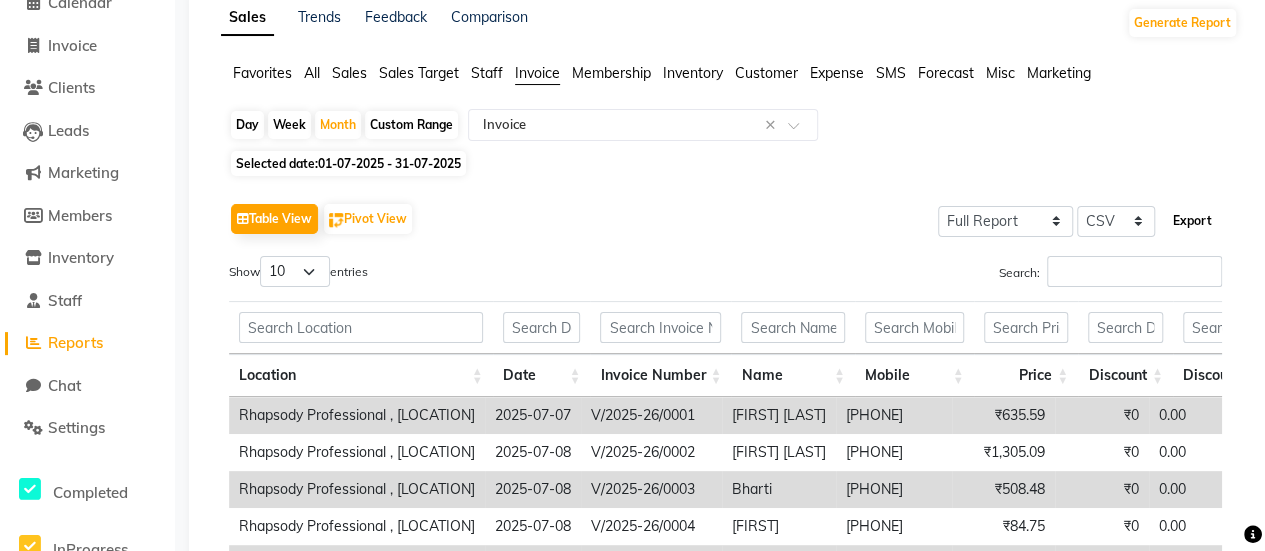 click on "Export" 